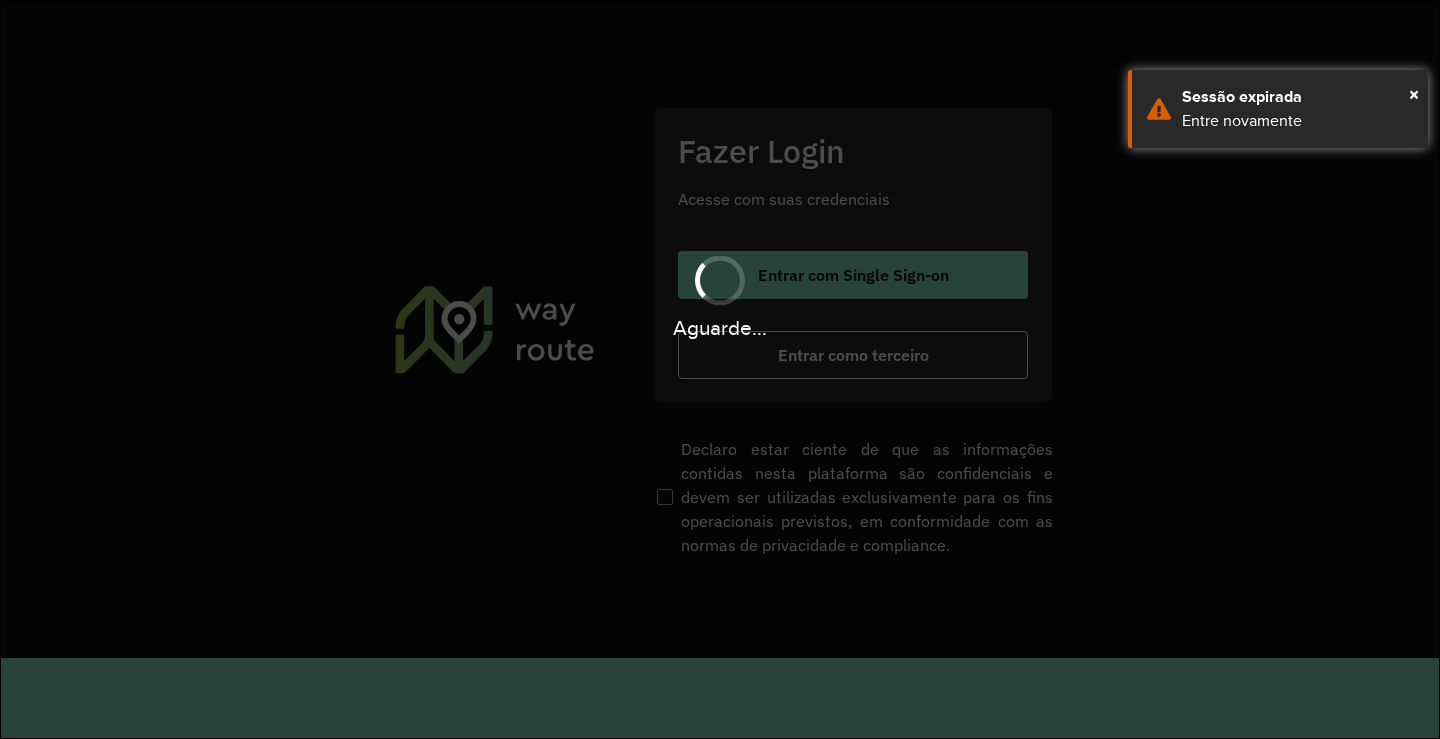 scroll, scrollTop: 0, scrollLeft: 0, axis: both 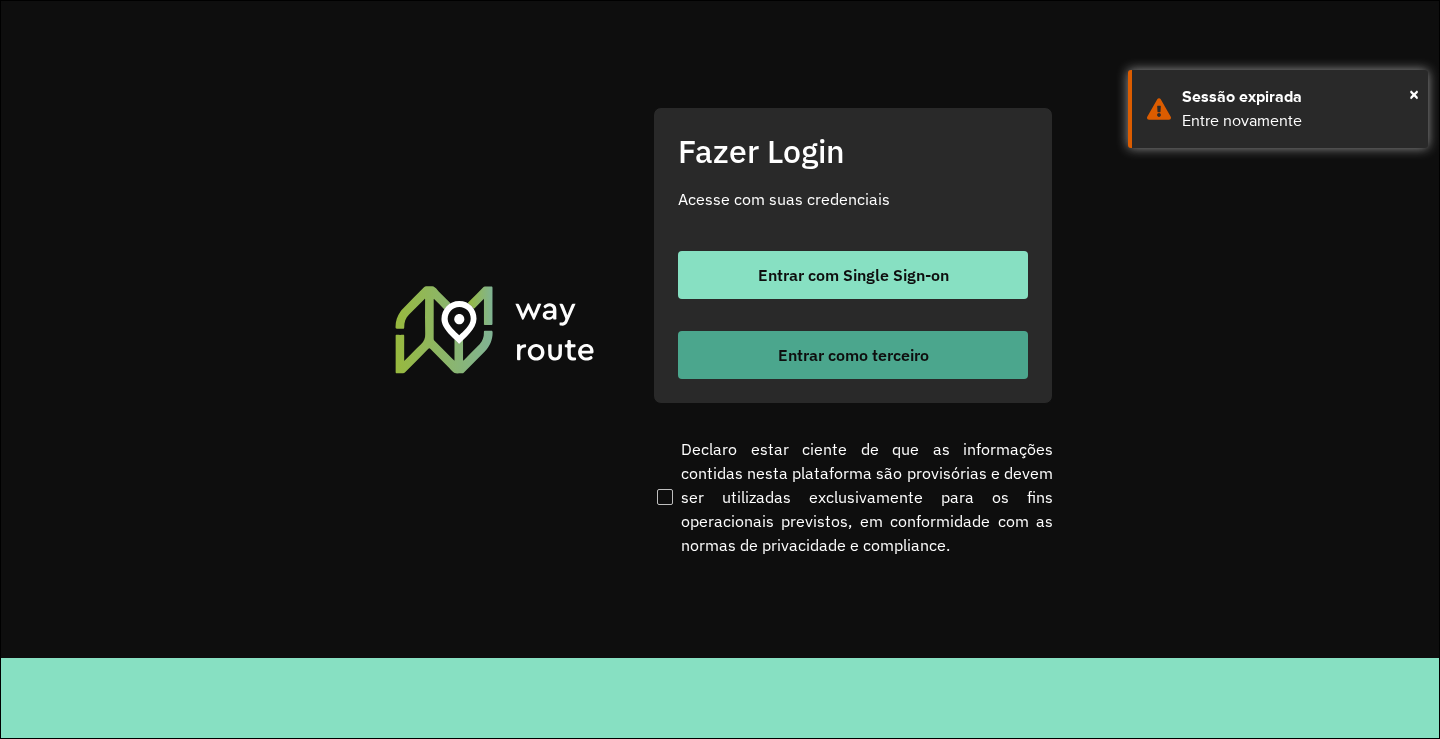 click on "Entrar como terceiro" at bounding box center (853, 355) 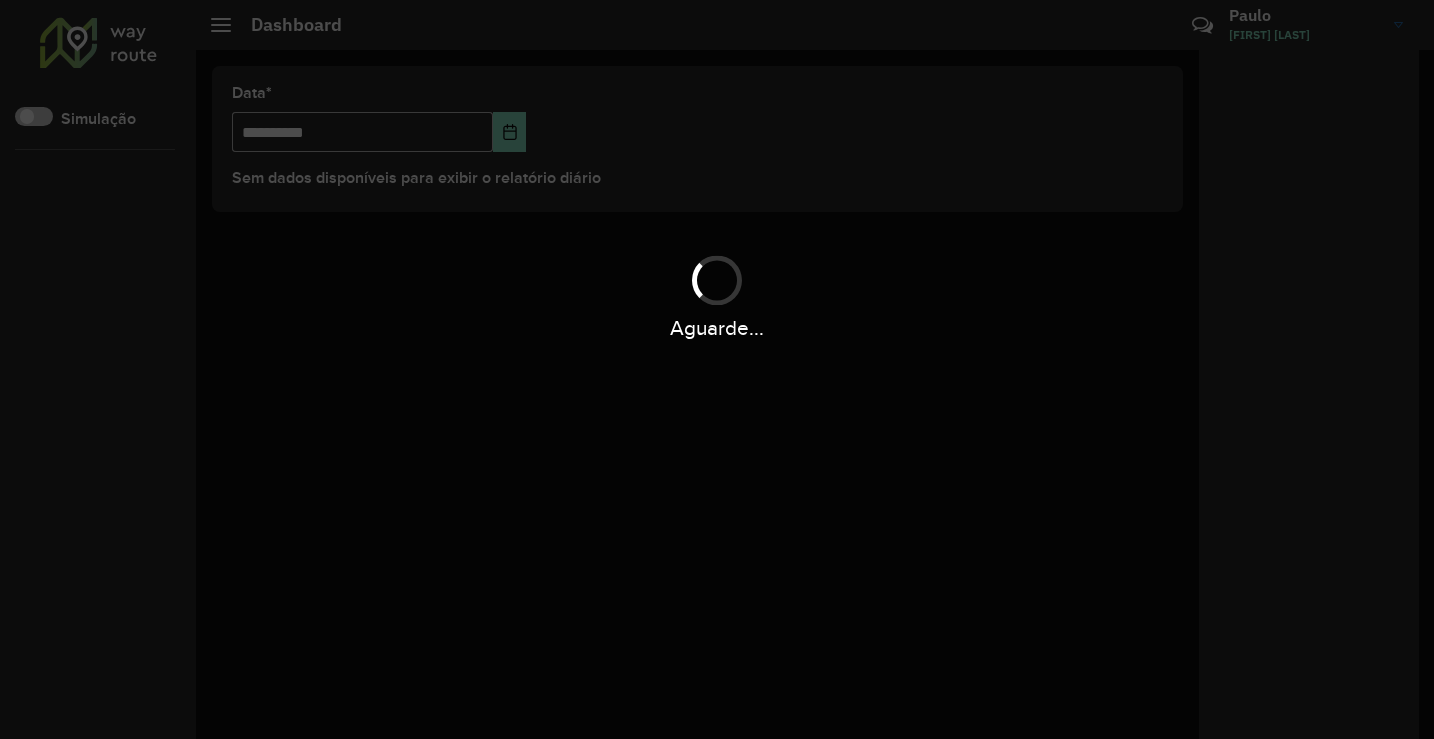scroll, scrollTop: 0, scrollLeft: 0, axis: both 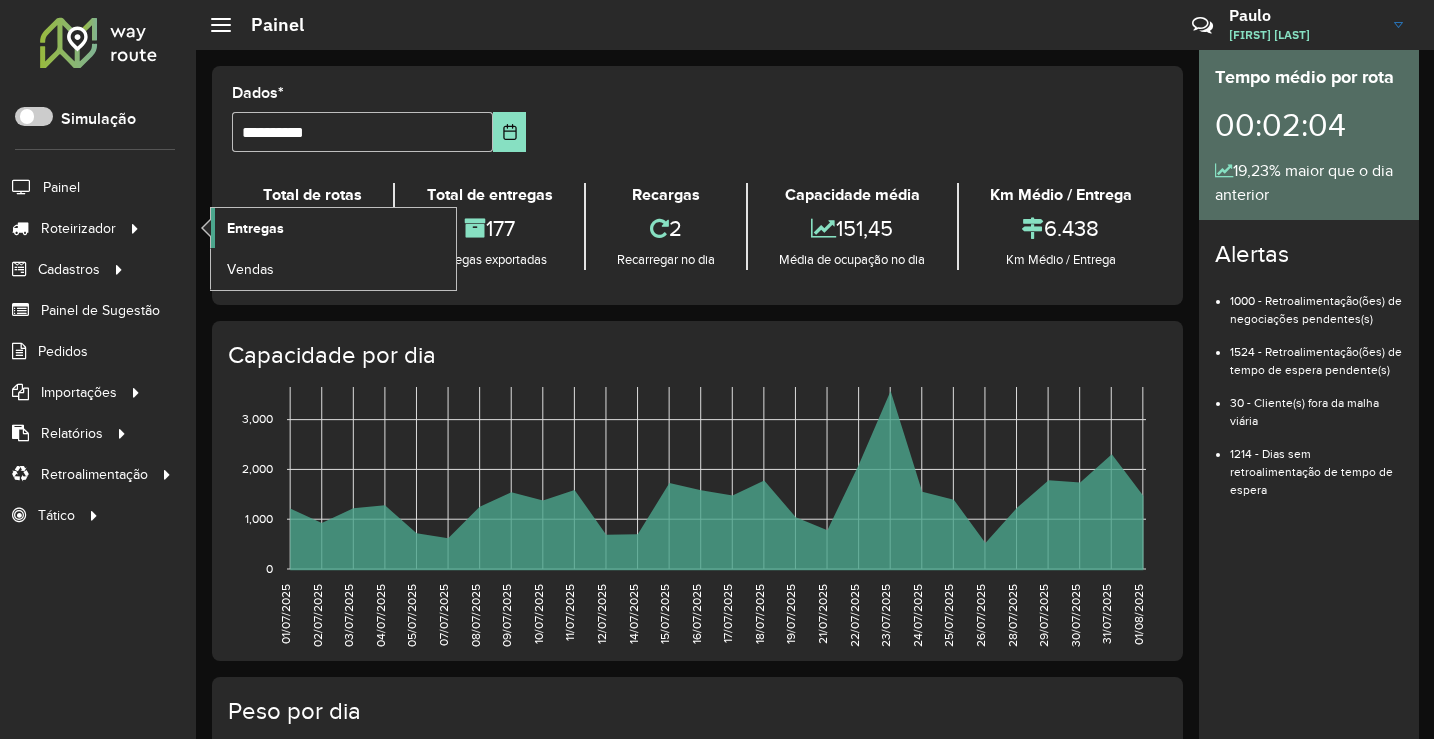 click on "Entregas" 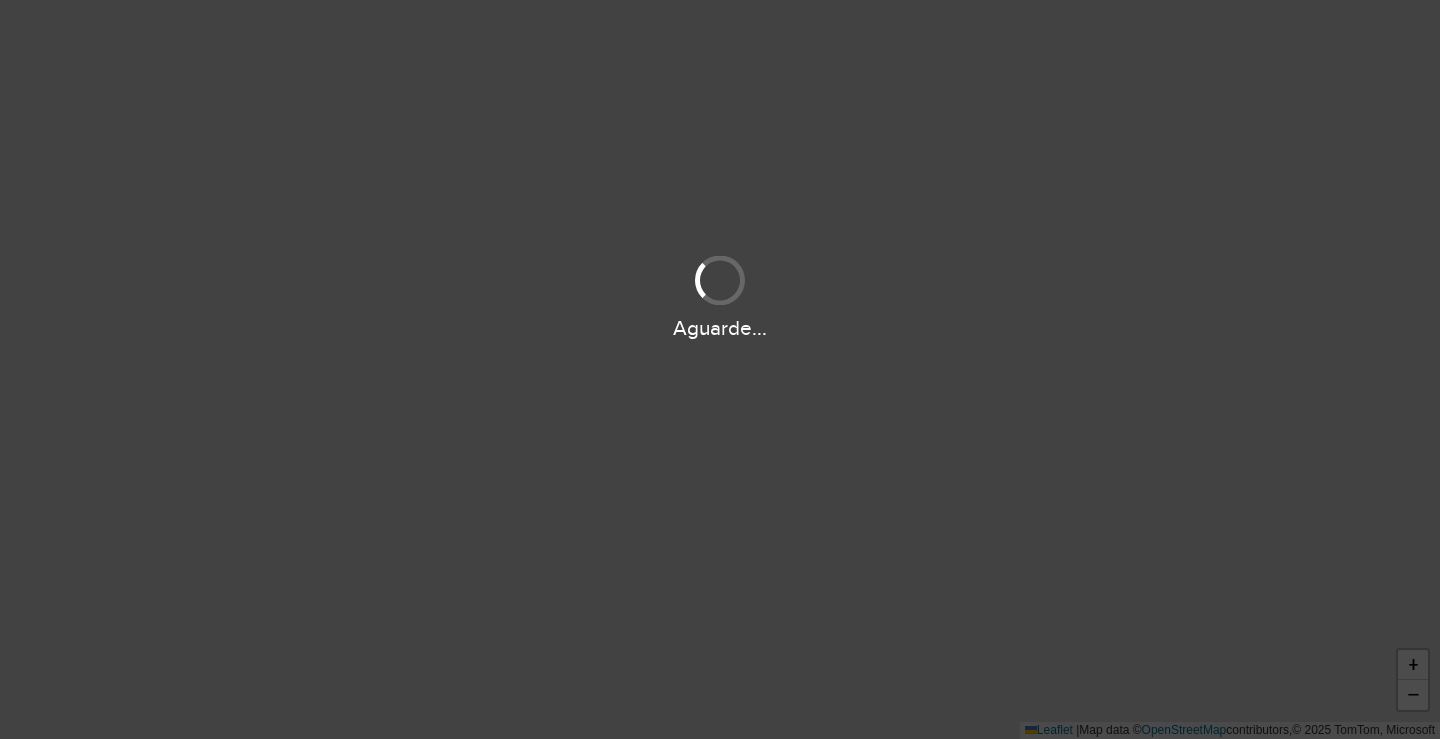scroll, scrollTop: 0, scrollLeft: 0, axis: both 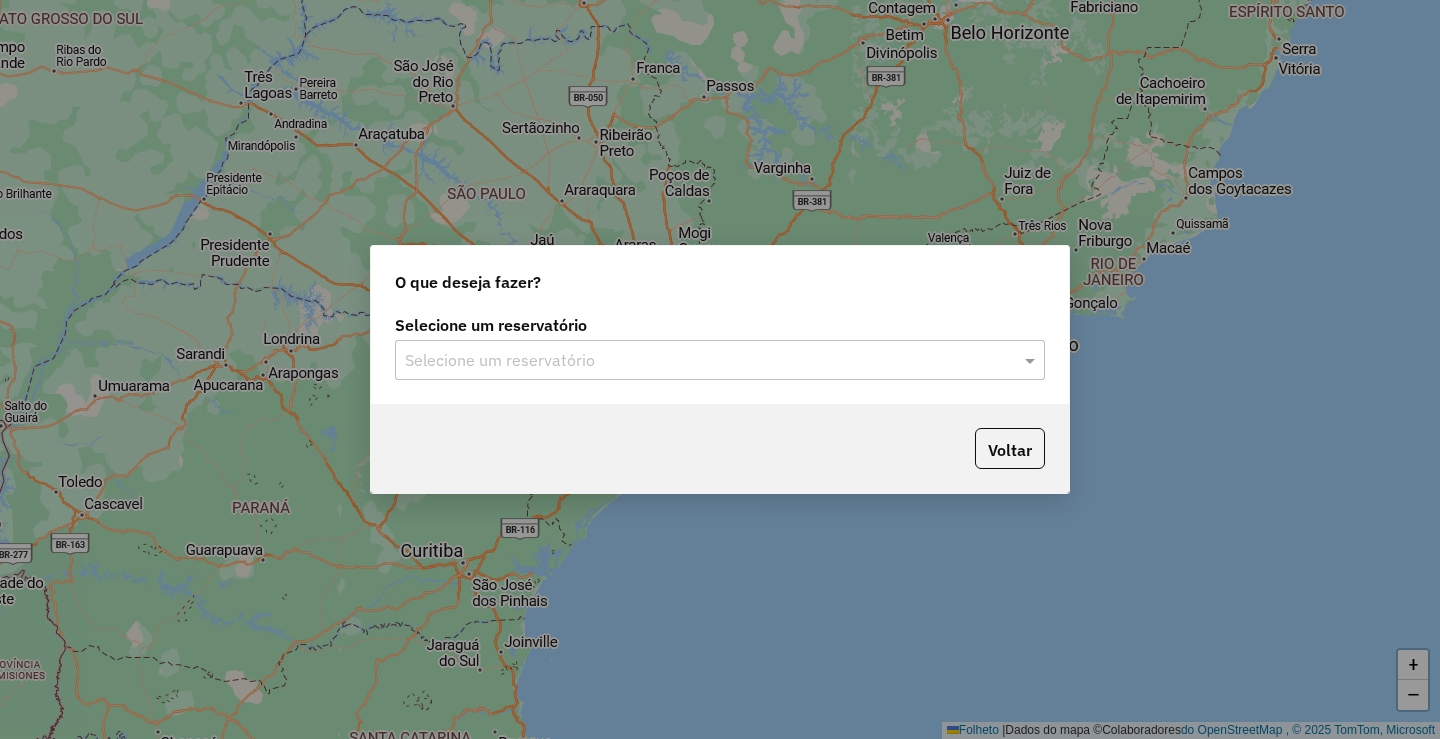 click 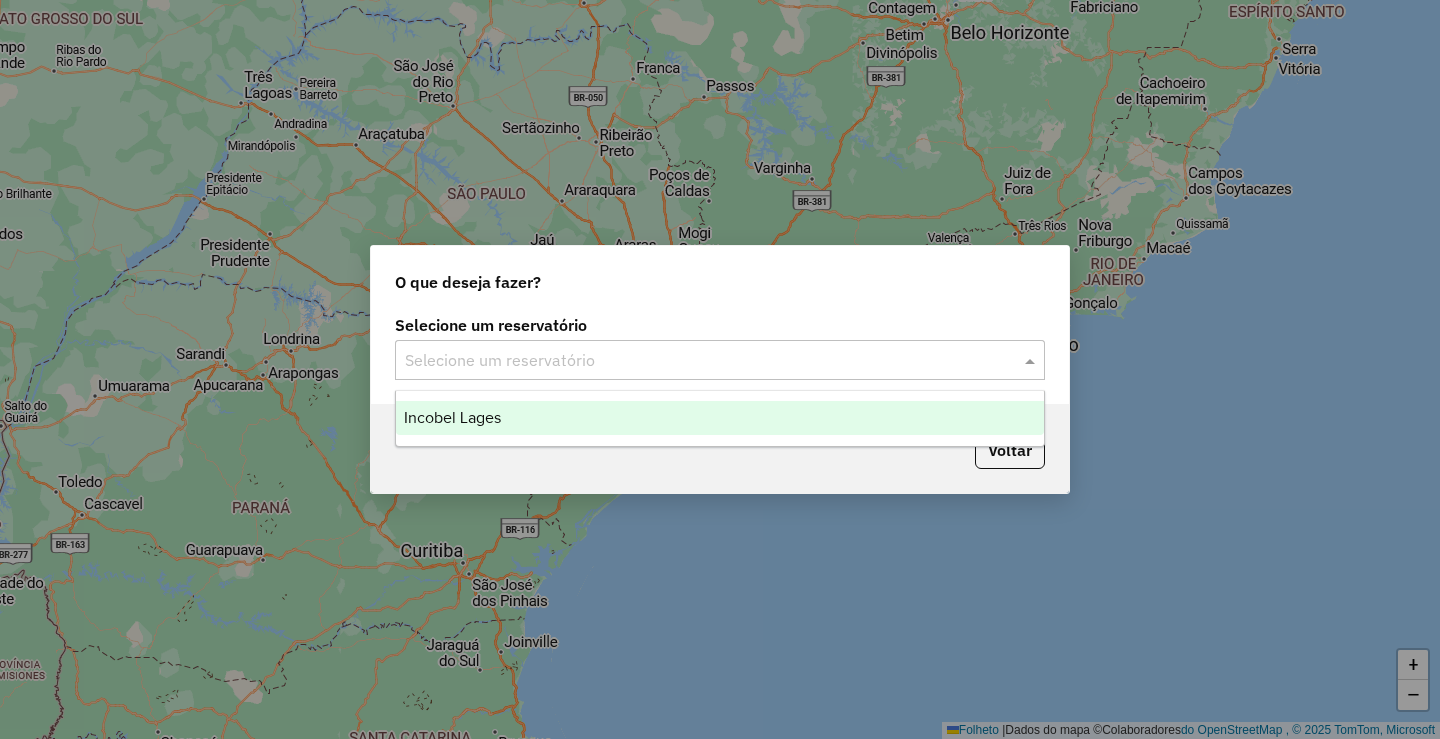drag, startPoint x: 626, startPoint y: 411, endPoint x: 645, endPoint y: 413, distance: 19.104973 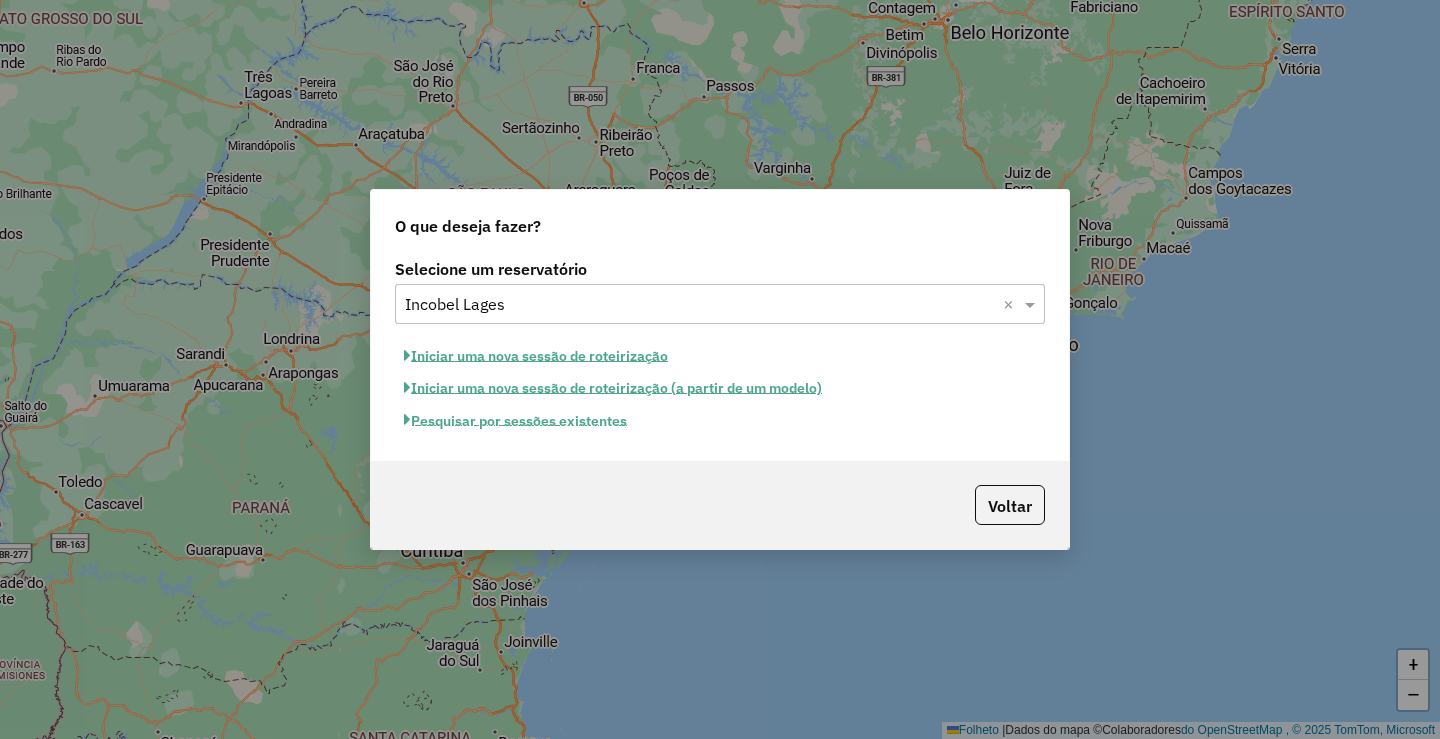 click on "Pesquisar por sessões existentes" 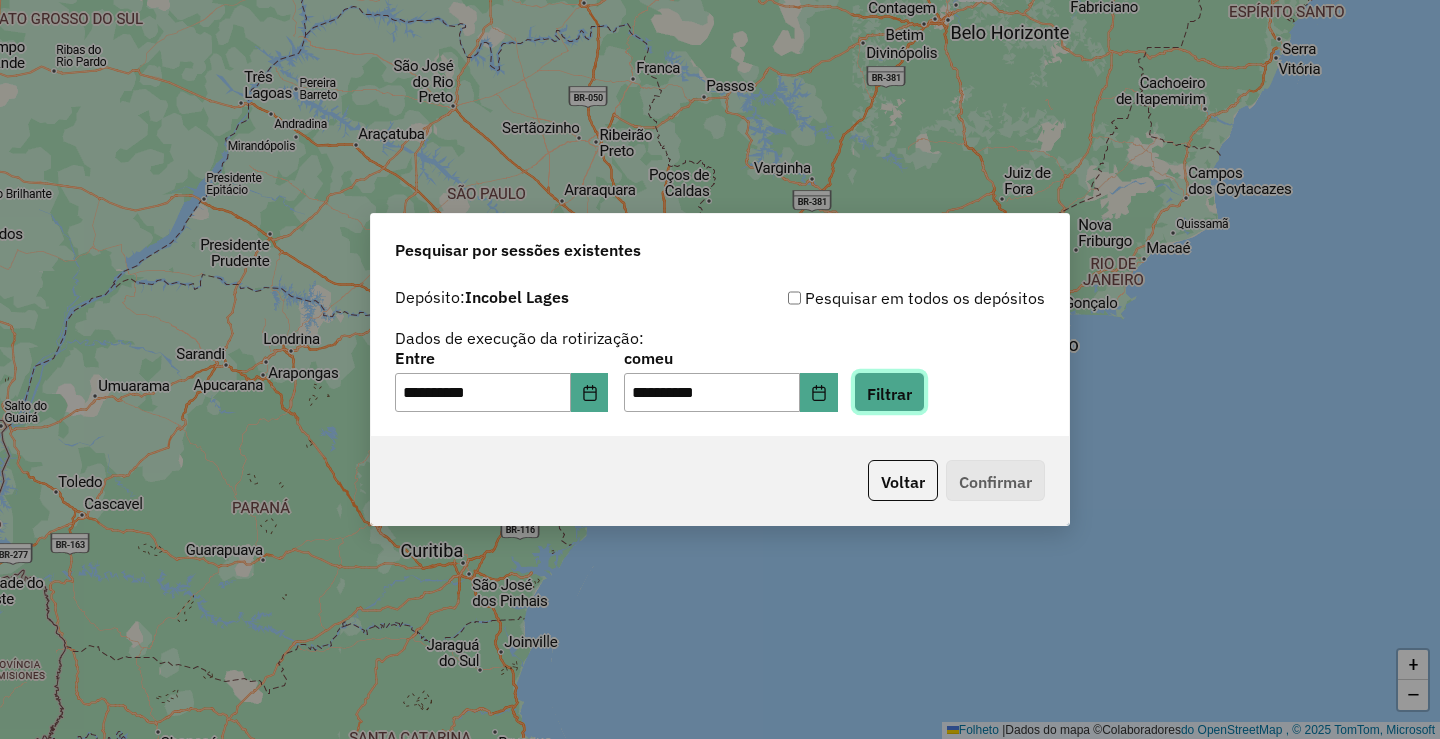click on "Filtrar" 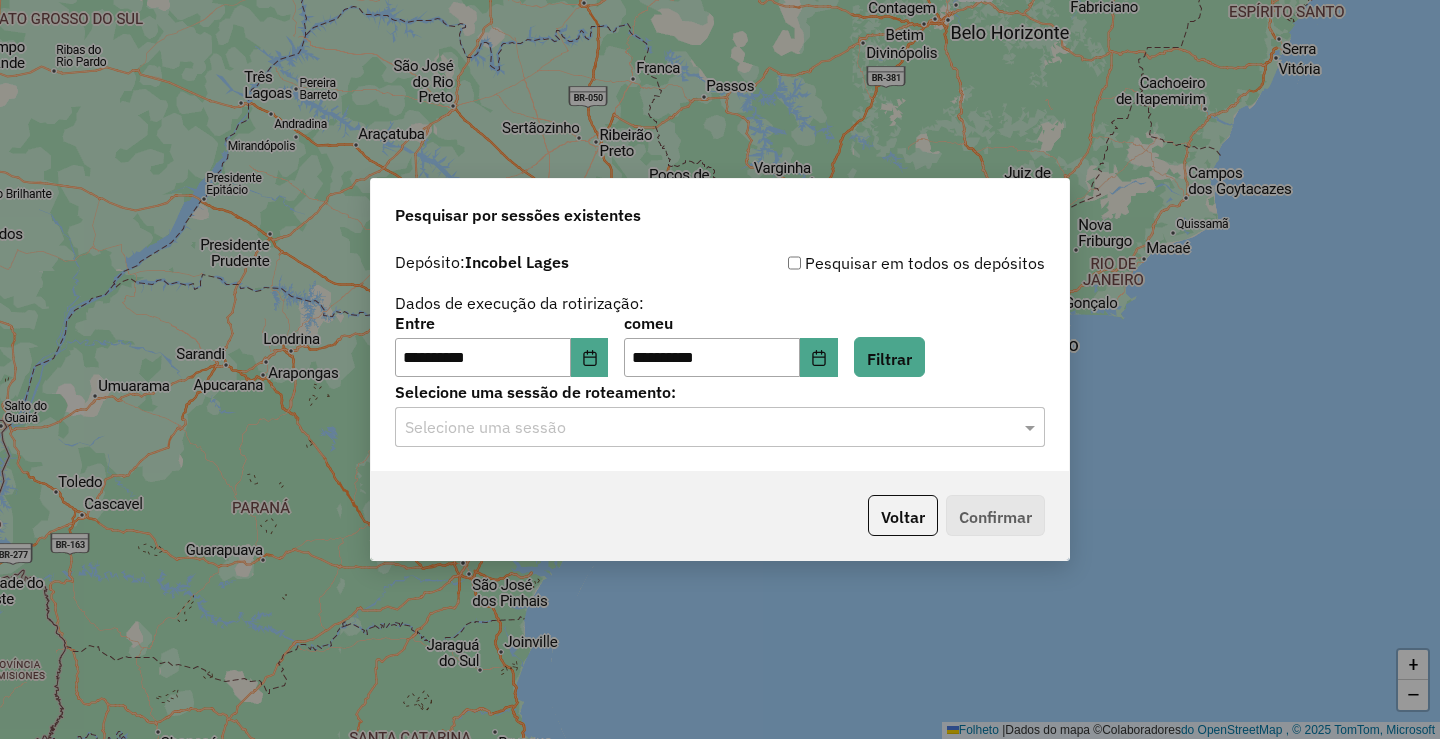 drag, startPoint x: 516, startPoint y: 434, endPoint x: 516, endPoint y: 447, distance: 13 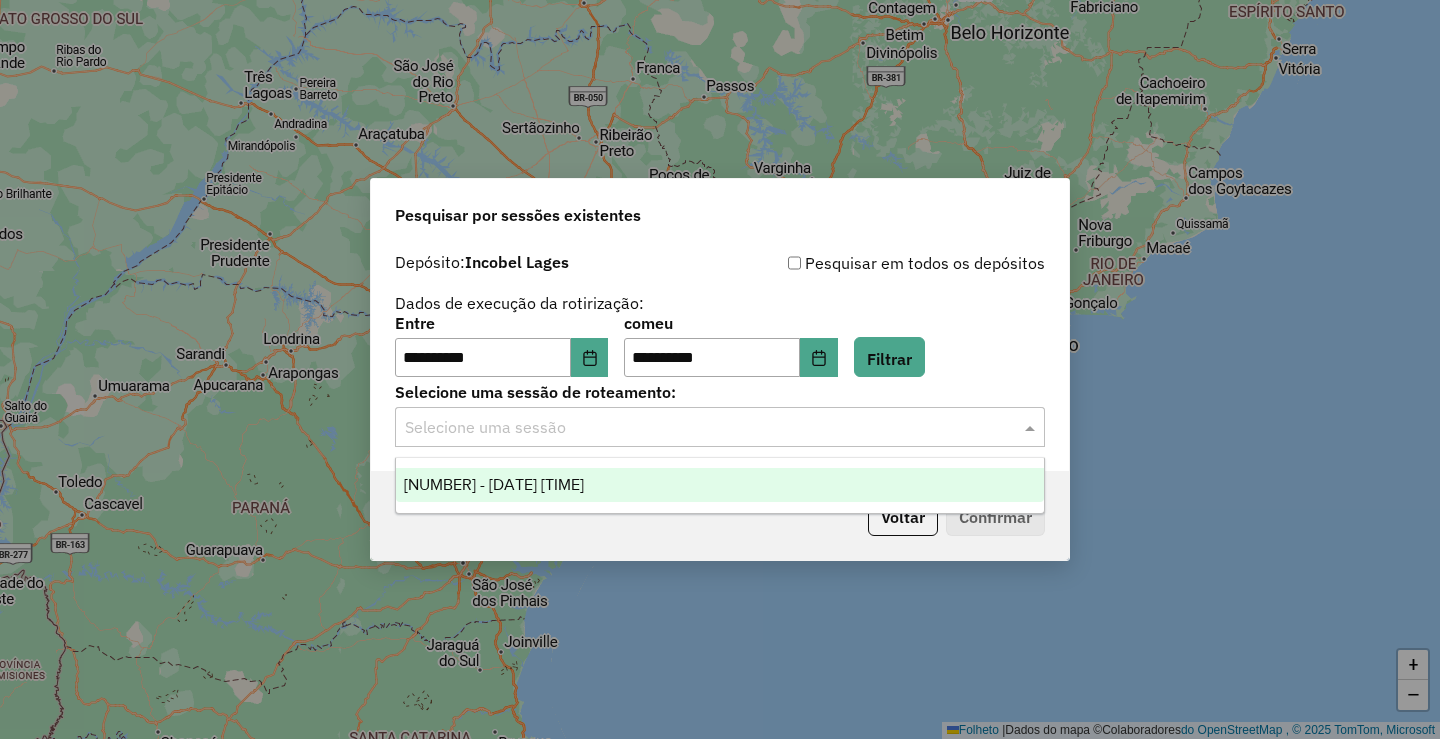 click on "973190 - 01/08/2025 17:38" at bounding box center (720, 485) 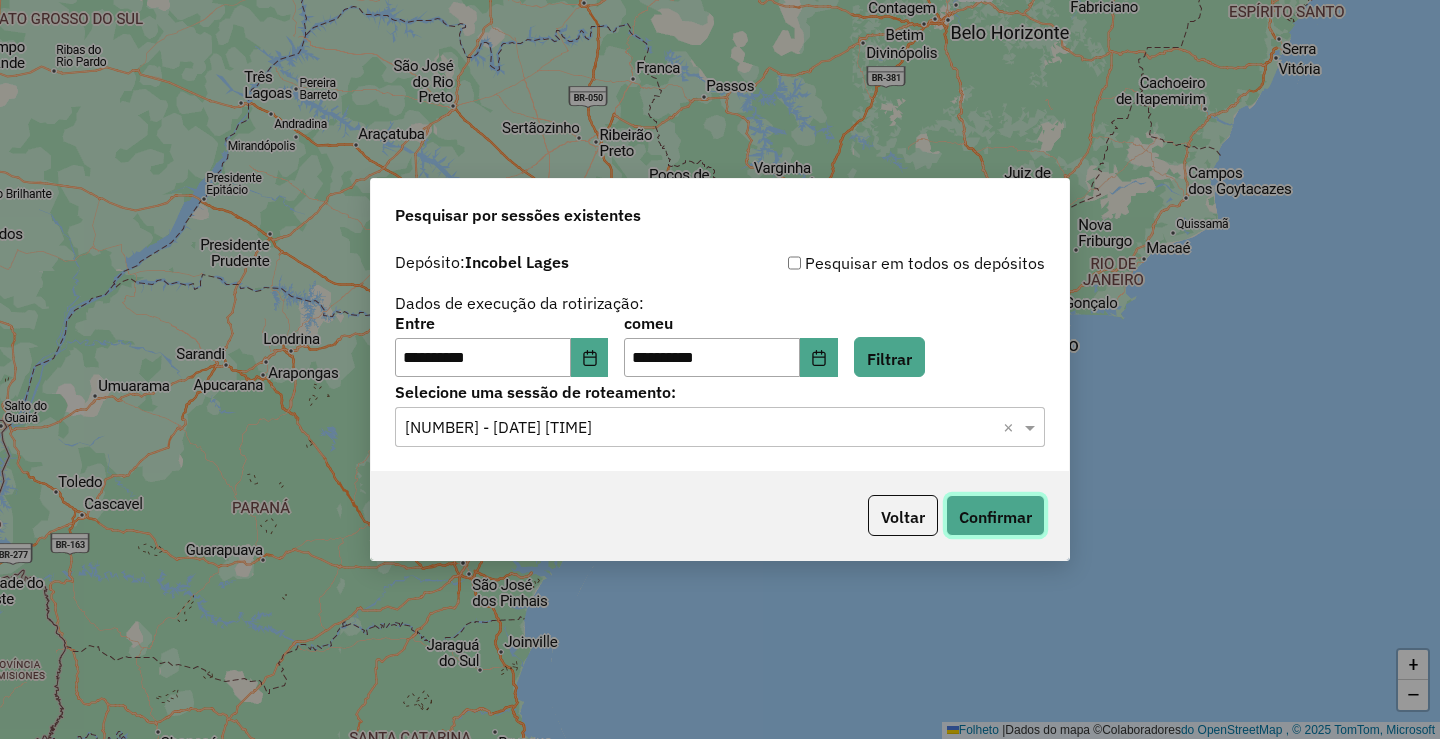 click on "Confirmar" 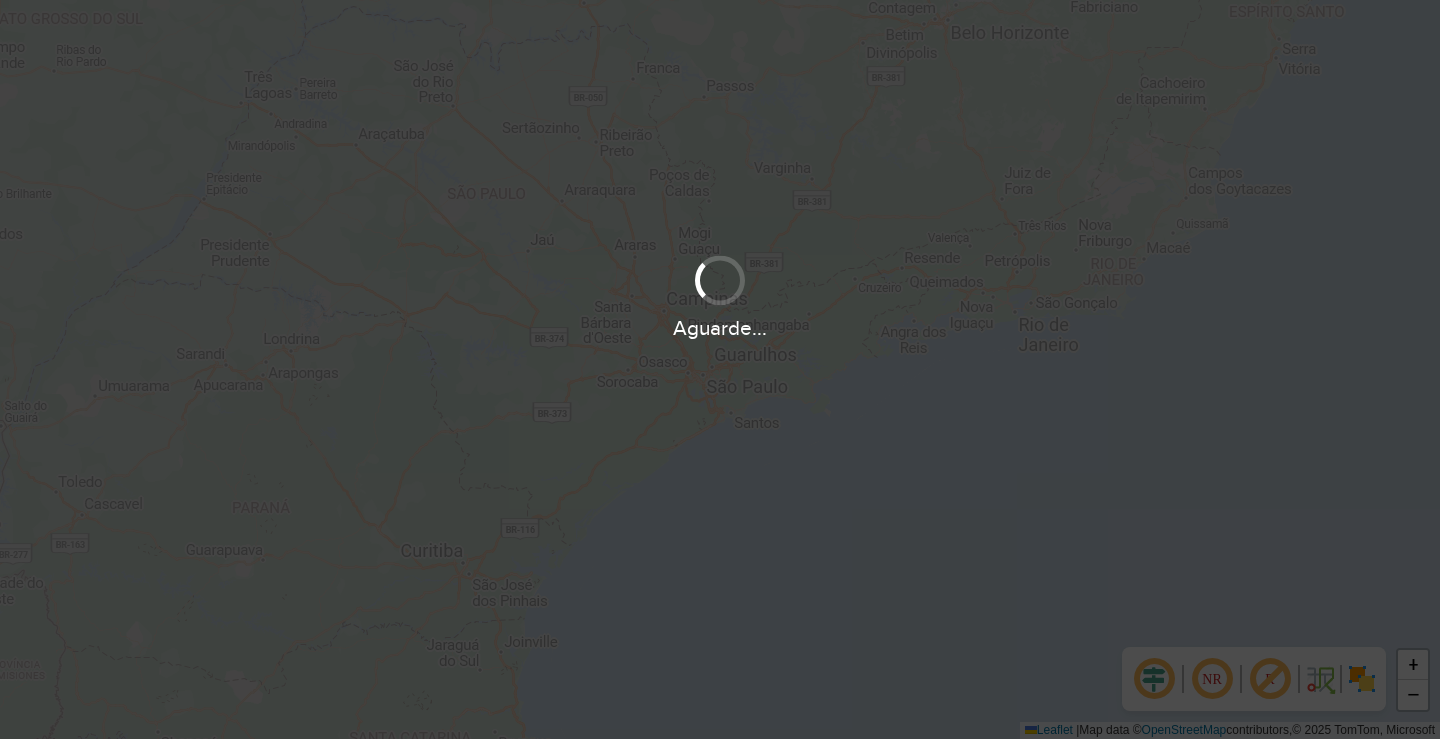 scroll, scrollTop: 0, scrollLeft: 0, axis: both 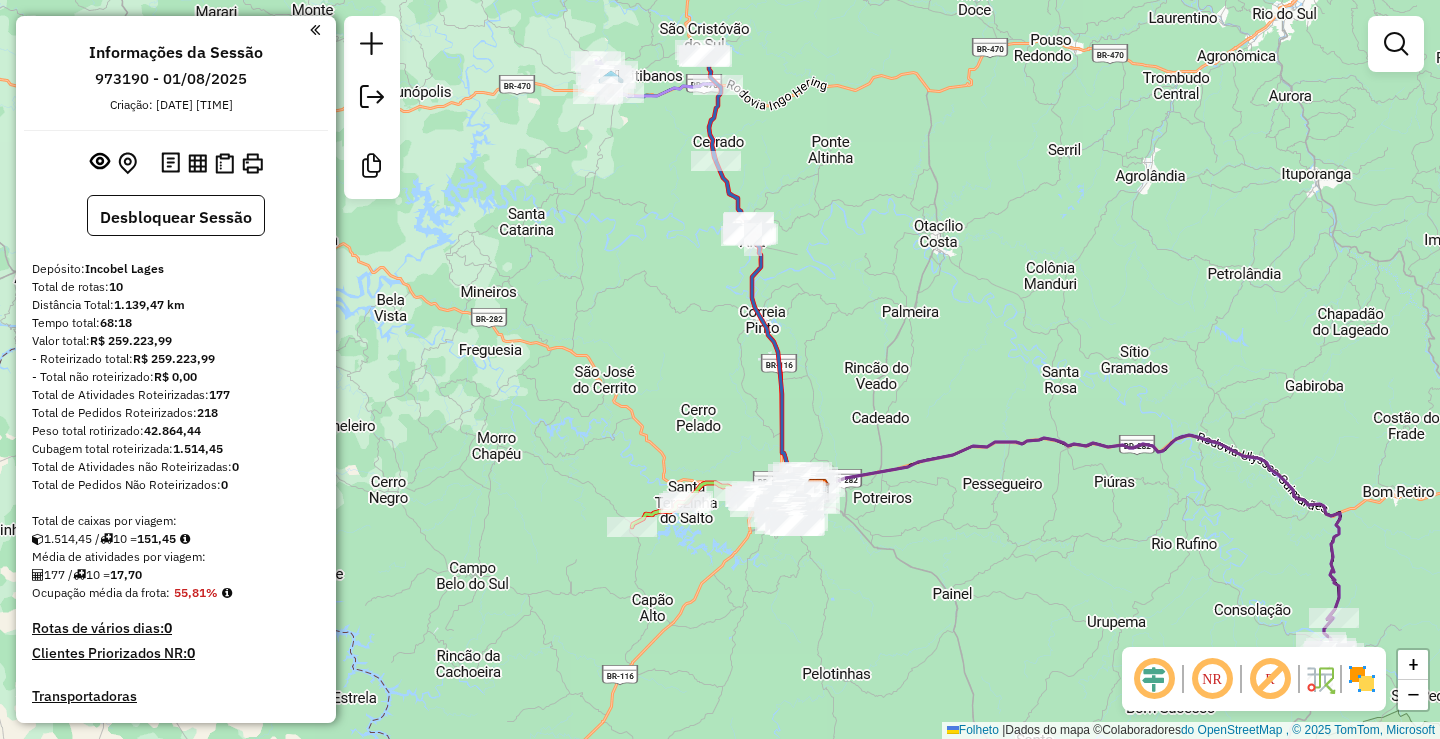 drag, startPoint x: 647, startPoint y: 191, endPoint x: 686, endPoint y: 232, distance: 56.586216 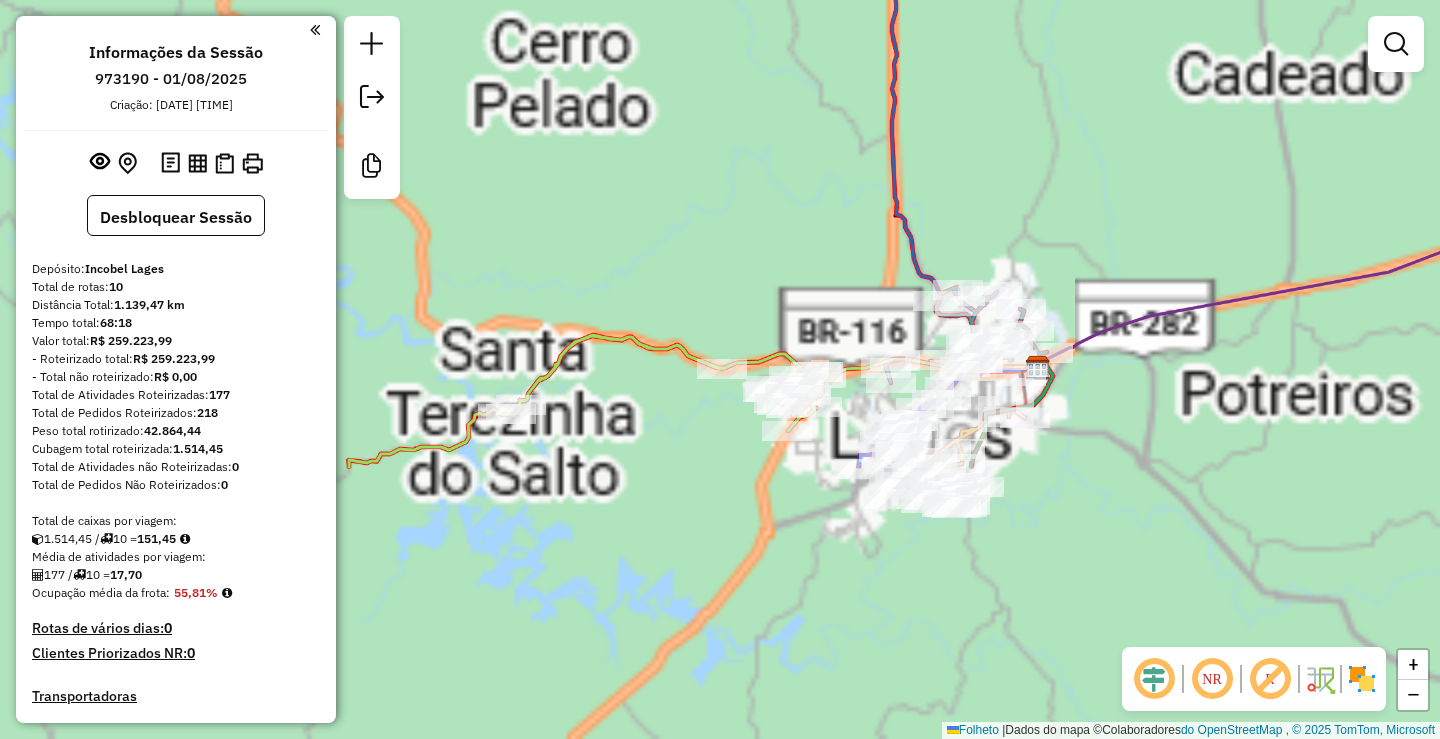 drag, startPoint x: 783, startPoint y: 370, endPoint x: 759, endPoint y: 183, distance: 188.53381 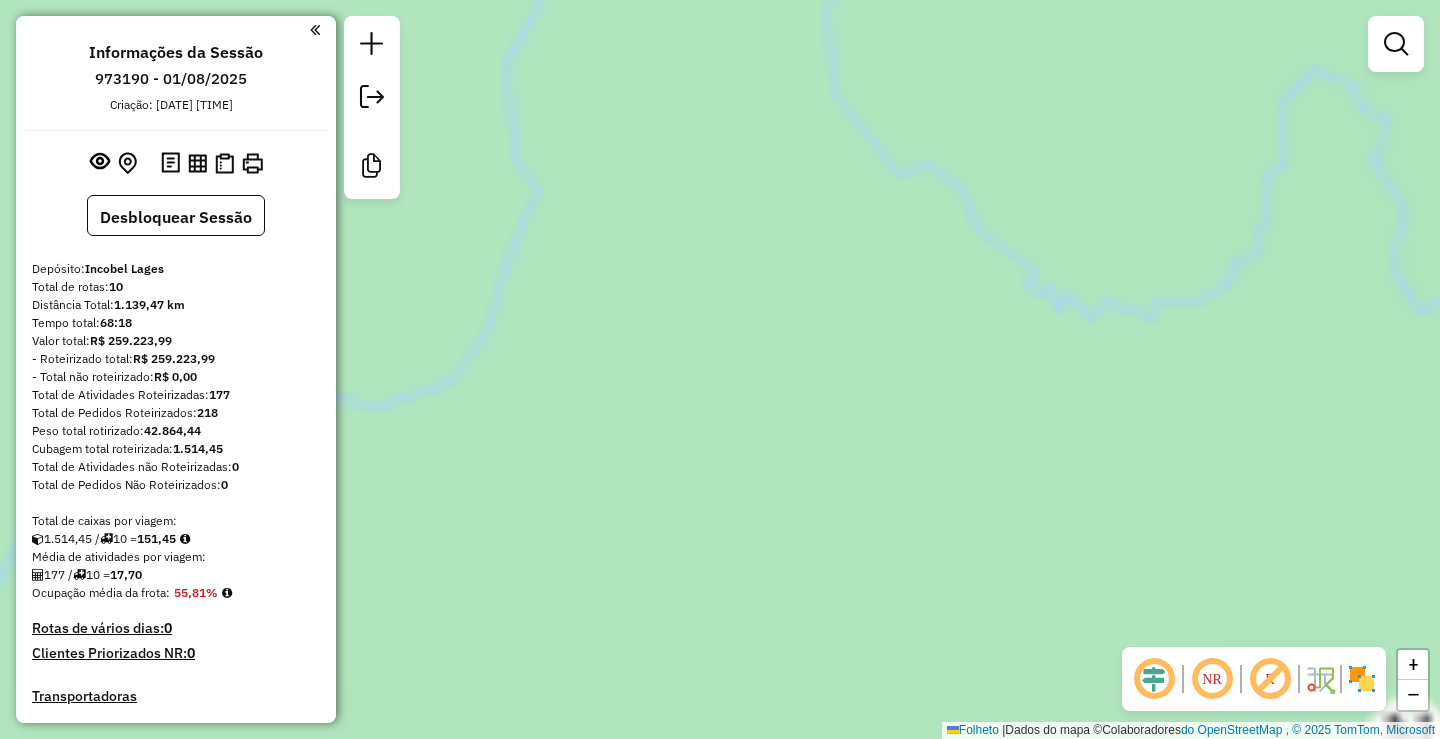 drag, startPoint x: 770, startPoint y: 118, endPoint x: 773, endPoint y: 129, distance: 11.401754 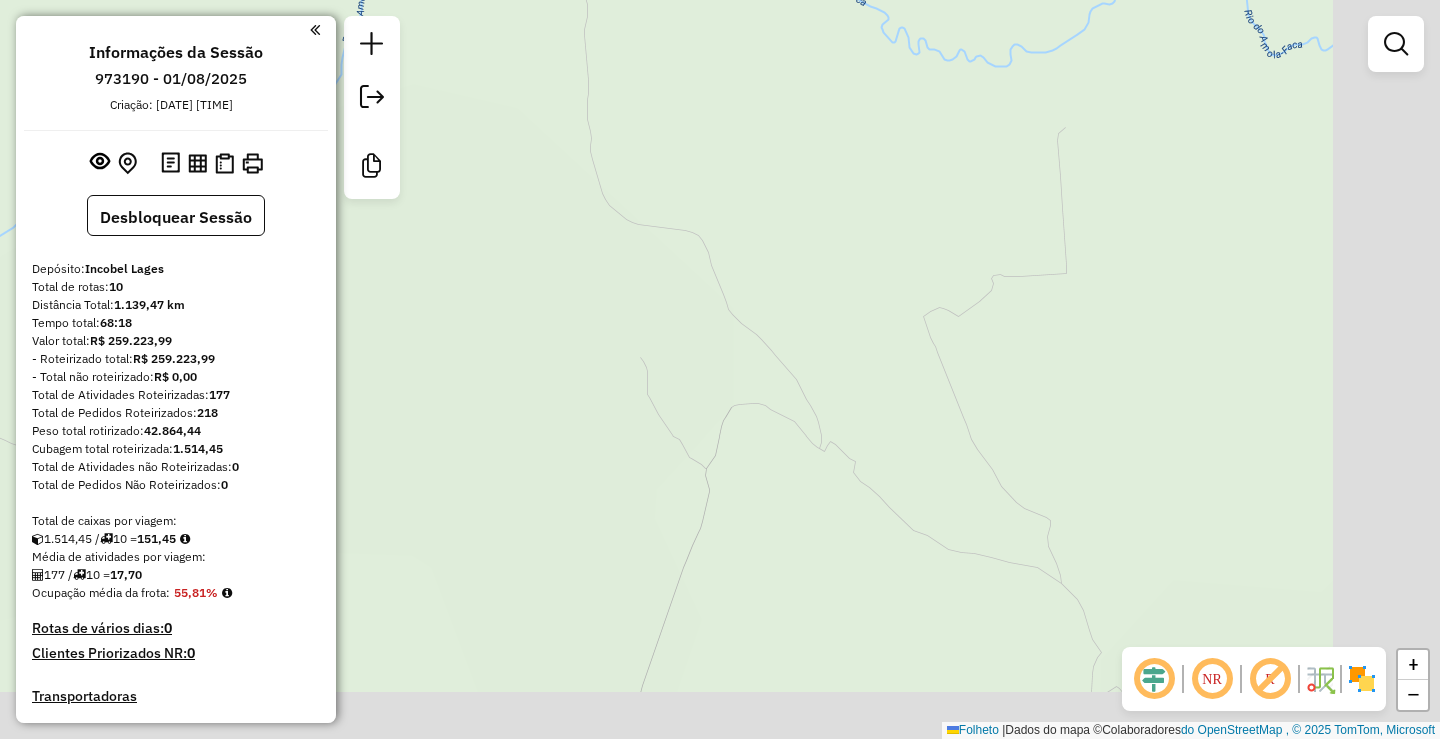 drag, startPoint x: 768, startPoint y: 192, endPoint x: 680, endPoint y: 35, distance: 179.98056 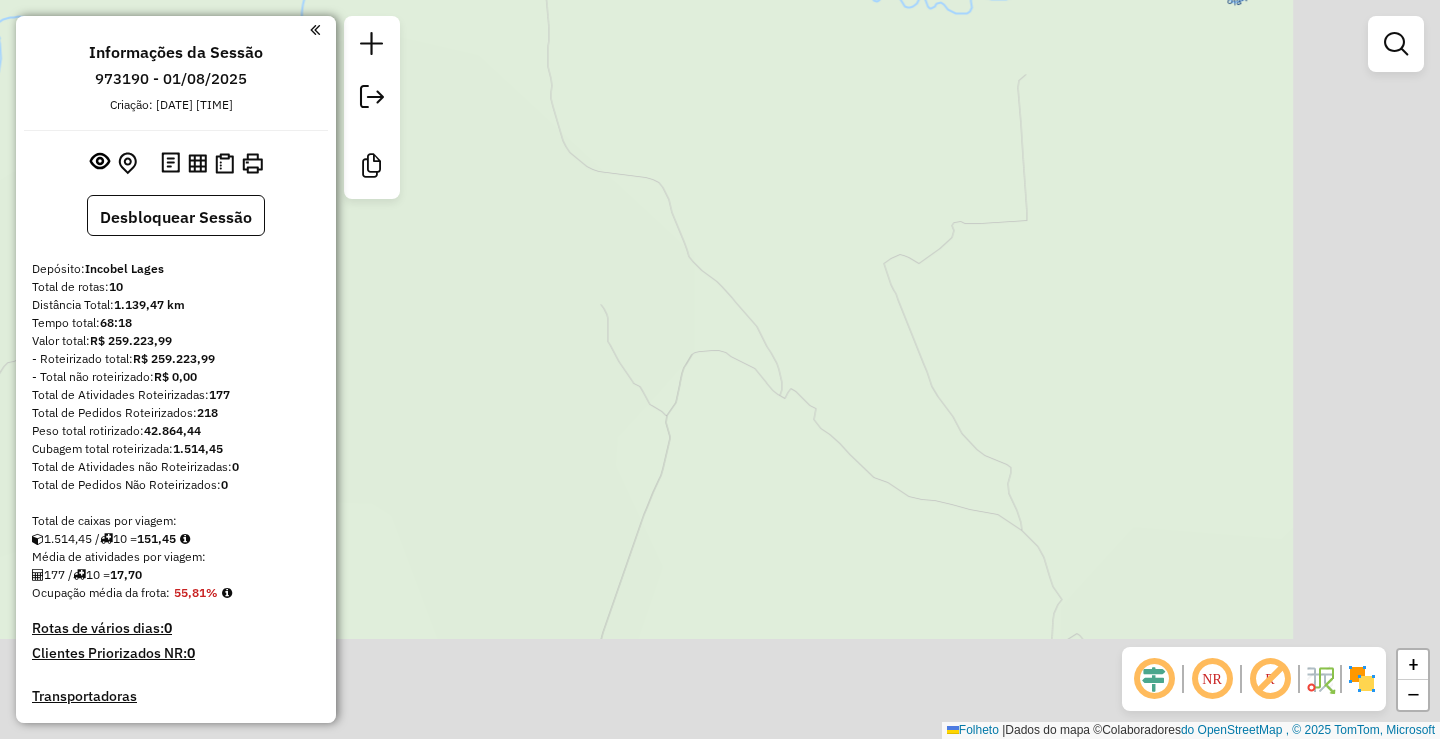 click on "Informações da Sessão [SESSION_ID] - [DATE]    Criação: [DATE] [TIME] Desbloquear Sessão Depósito:  [DEPOSIT_NAME] Lages Total de rotas:  [TOTAL_ROUTES] Distância Total:  [TOTAL_DISTANCE] km Tempo total:  [TOTAL_TIME] Valor total:  [CURRENCY] [PRICE] - Roteirizado total:  [CURRENCY] [PRICE] - Total não roteirizado:  [CURRENCY] [PRICE] Total de Atividades Roteirizadas:  [TOTAL_ACTIVITIES] Total de Pedidos Roteirizados:  [TOTAL_ORDERS] Peso total rotirizado: [TOTAL_WEIGHT] Cubagem total roteirizada: [TOTAL_CUBAGE] Total de Atividades não Roteirizadas:  [TOTAL_ACTIVITIES] Total de Pedidos Não Roteirizados:  [TOTAL_ORDERS] Total de caixas por viagem: [TOTAL_CUBAGE] / [TOTAL_ROUTES] =  [CUBAGE_PER_VEHICLE] Média de atividades por viagem: [TOTAL_ACTIVITIES] / [TOTAL_ROUTES] =  [ACTIVITIES_PER_VEHICLE] Ocupação média da frota:  [OCCUPATION]% Rotas de vários dias:  [MULTI_DAY_ROUTES] Clientes Priorizados NR:  [PRIORITIZED_CLIENTS] Transportadoras Rotas Recargas: [RELOAD_ROUTES] Ver rotas Ver veículos 1 -     [VEHICLE_ID]  | [CITY] [DISTANCE] km [PERCENTAGE]% /" at bounding box center (720, 369) 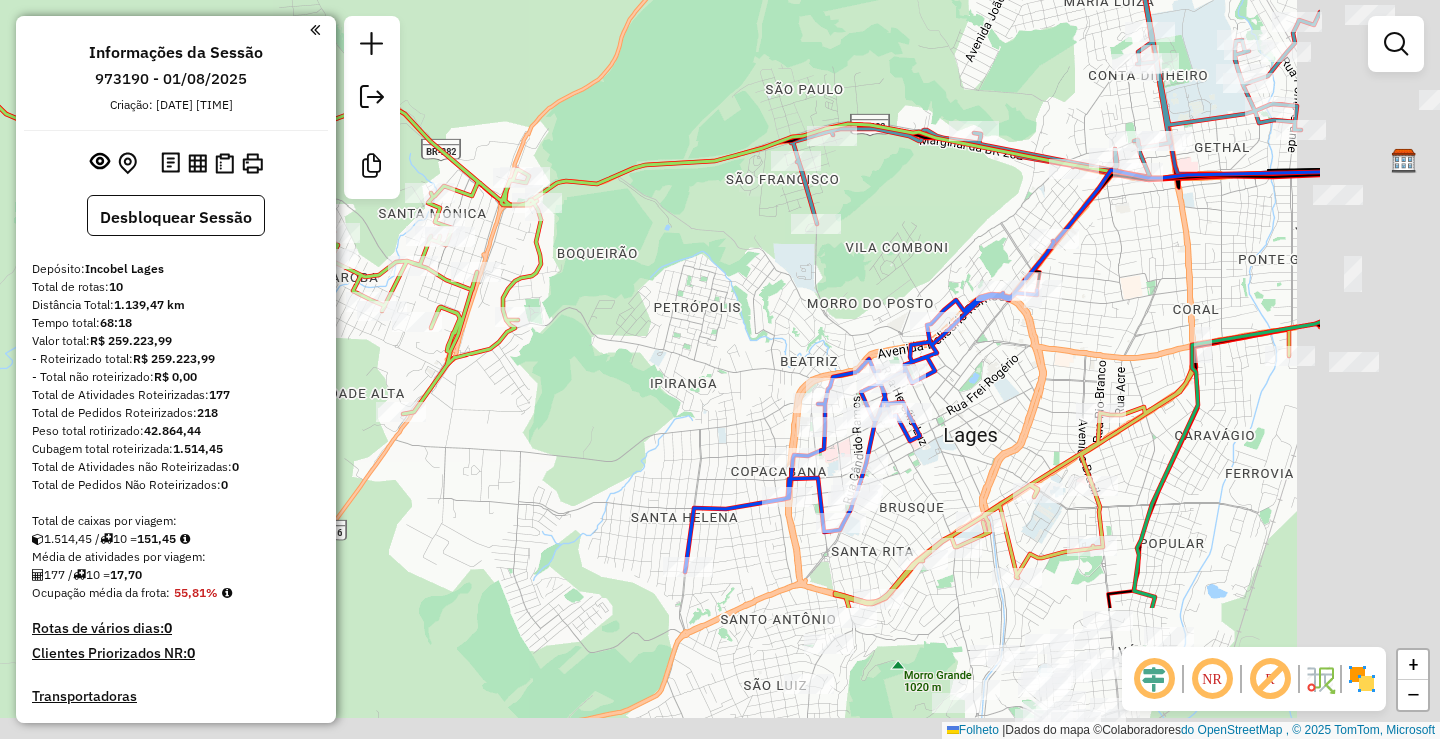 drag, startPoint x: 992, startPoint y: 408, endPoint x: 727, endPoint y: 203, distance: 335.03732 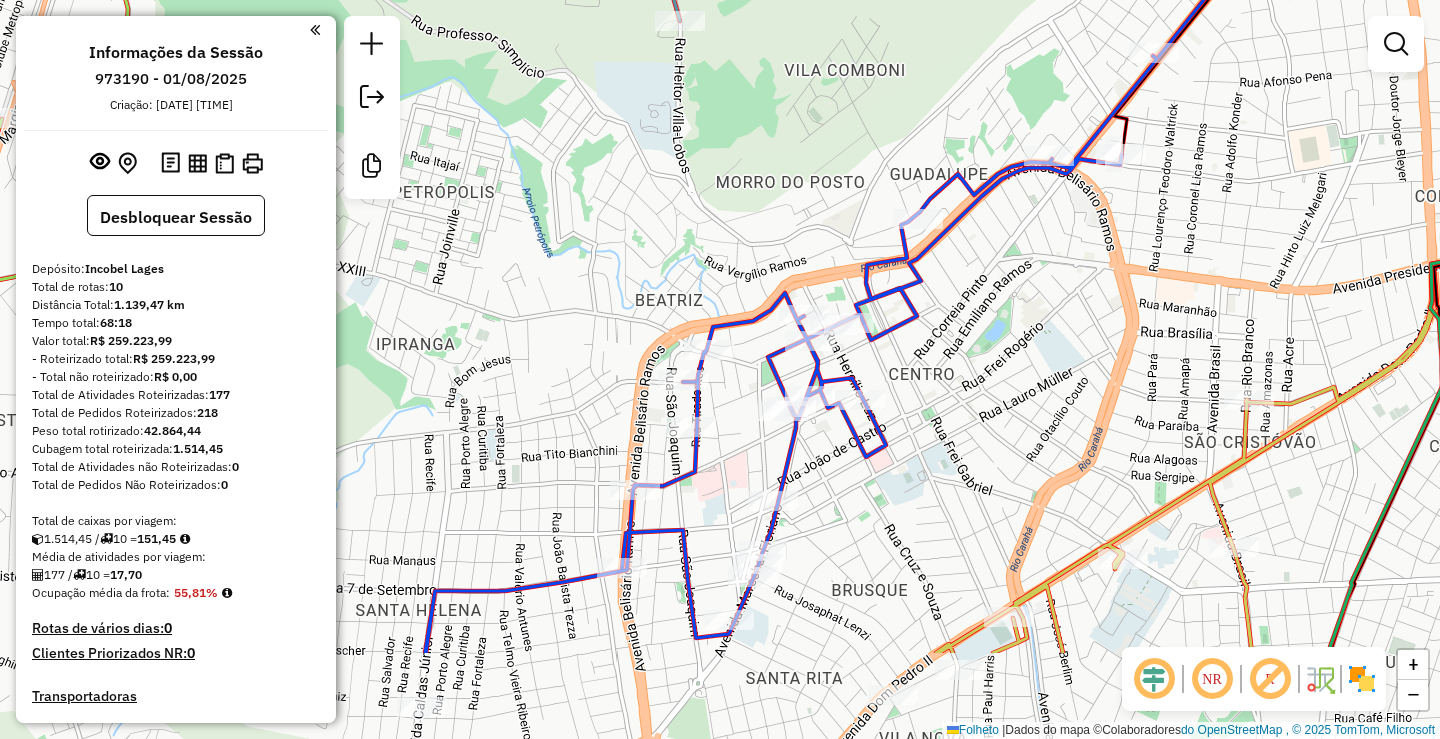drag, startPoint x: 853, startPoint y: 260, endPoint x: 863, endPoint y: 287, distance: 28.79236 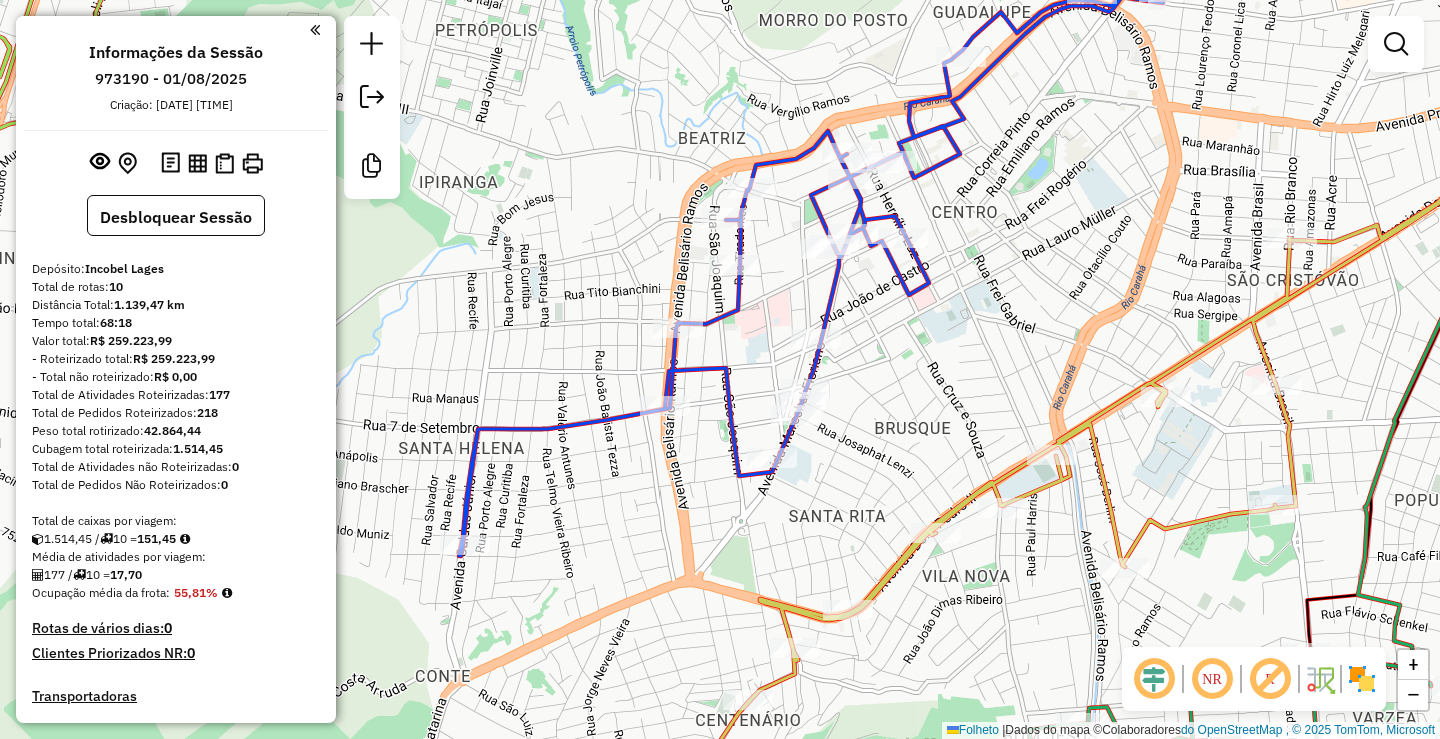 drag, startPoint x: 697, startPoint y: 438, endPoint x: 799, endPoint y: 409, distance: 106.04244 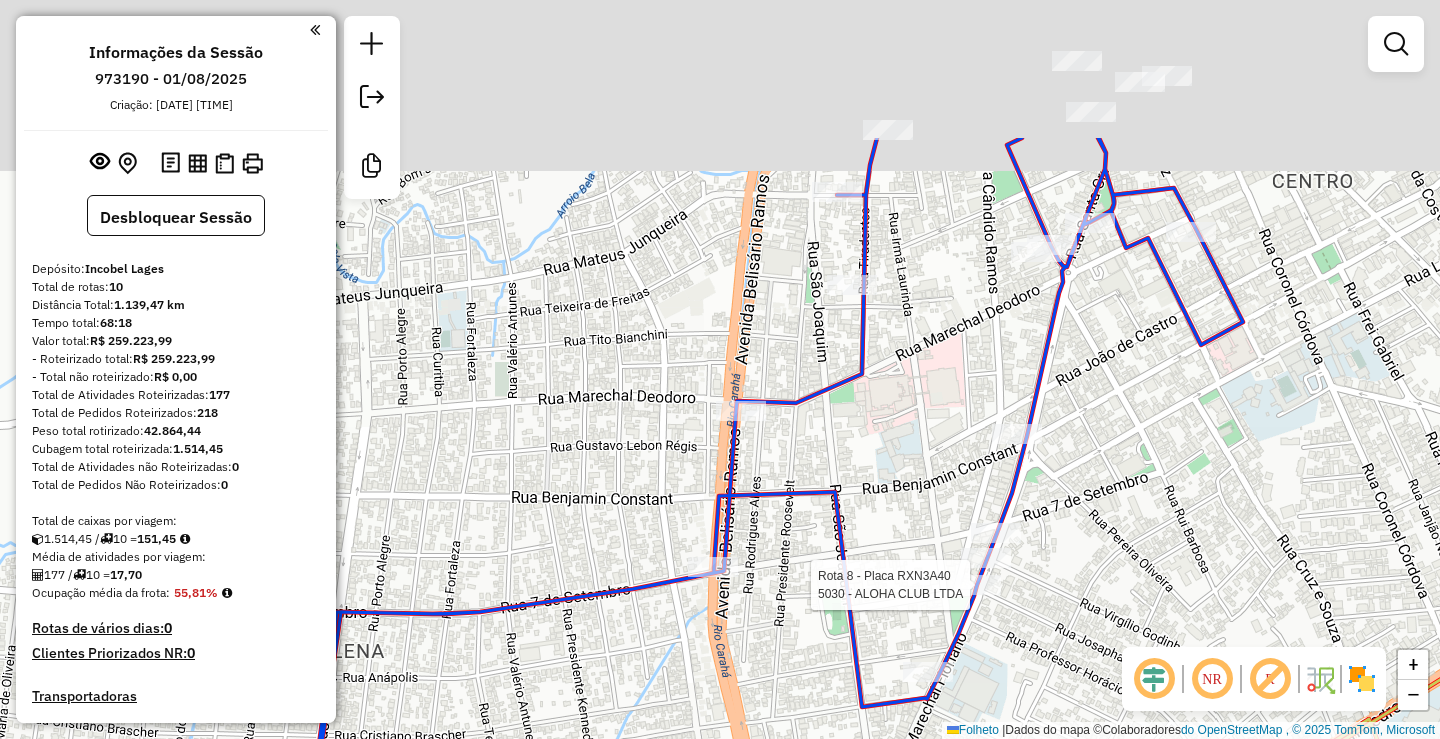 drag, startPoint x: 877, startPoint y: 396, endPoint x: 783, endPoint y: 594, distance: 219.1803 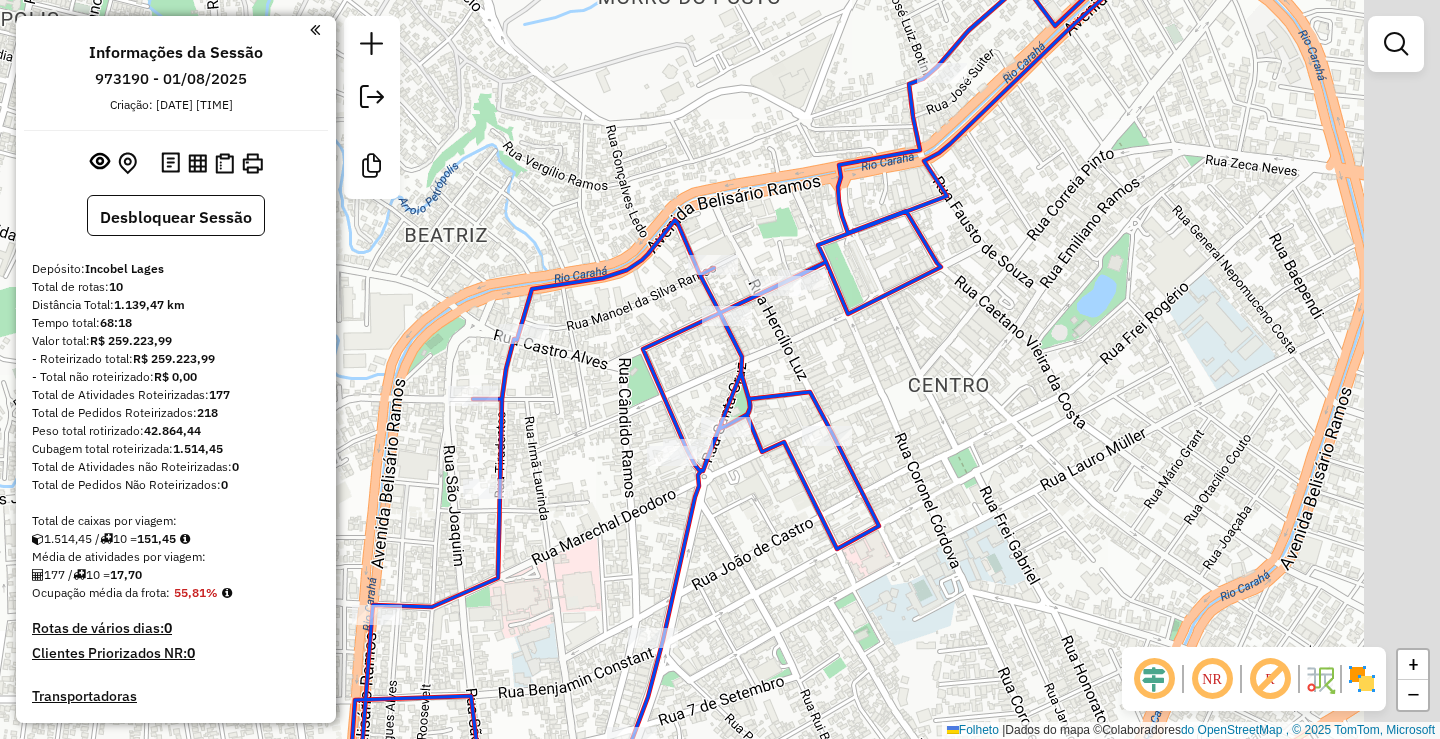 drag, startPoint x: 884, startPoint y: 347, endPoint x: 590, endPoint y: 356, distance: 294.13773 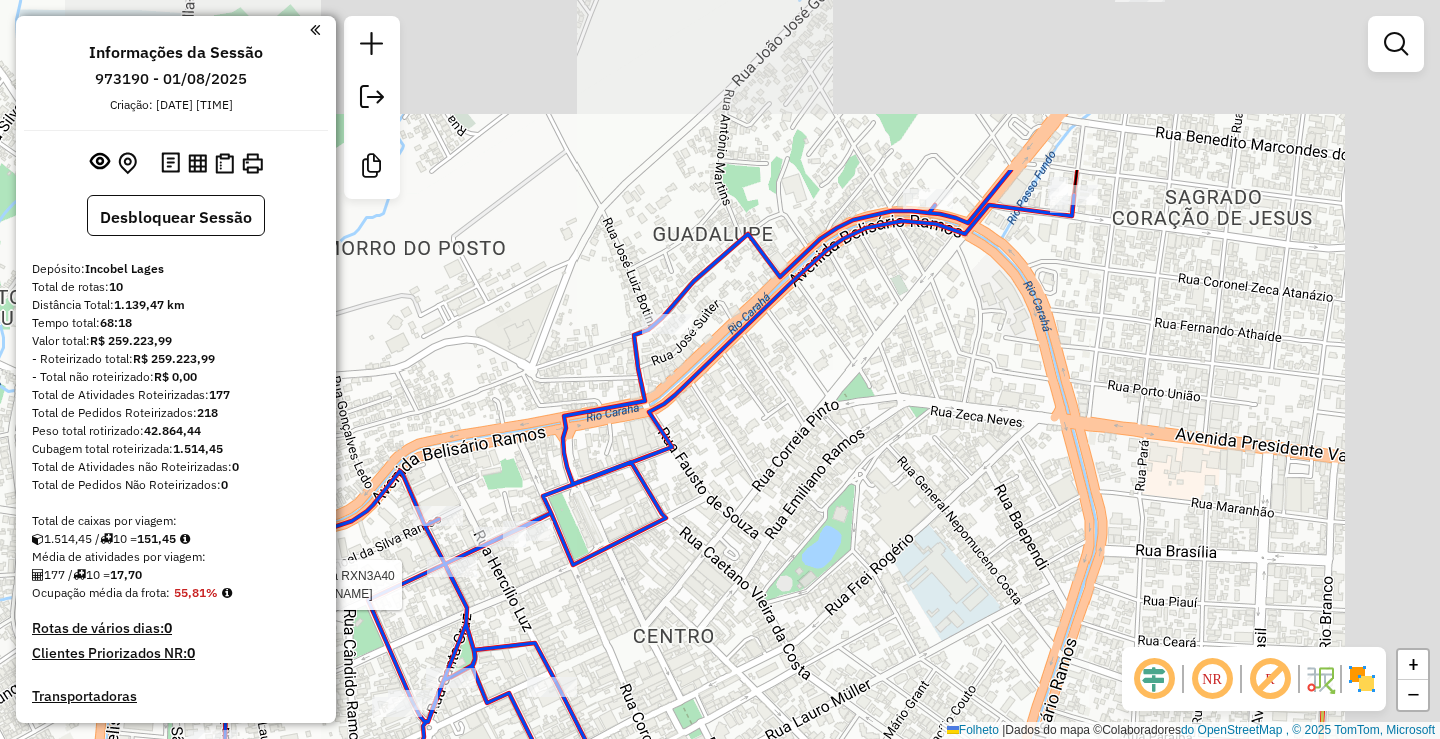 drag, startPoint x: 959, startPoint y: 333, endPoint x: 812, endPoint y: 447, distance: 186.02419 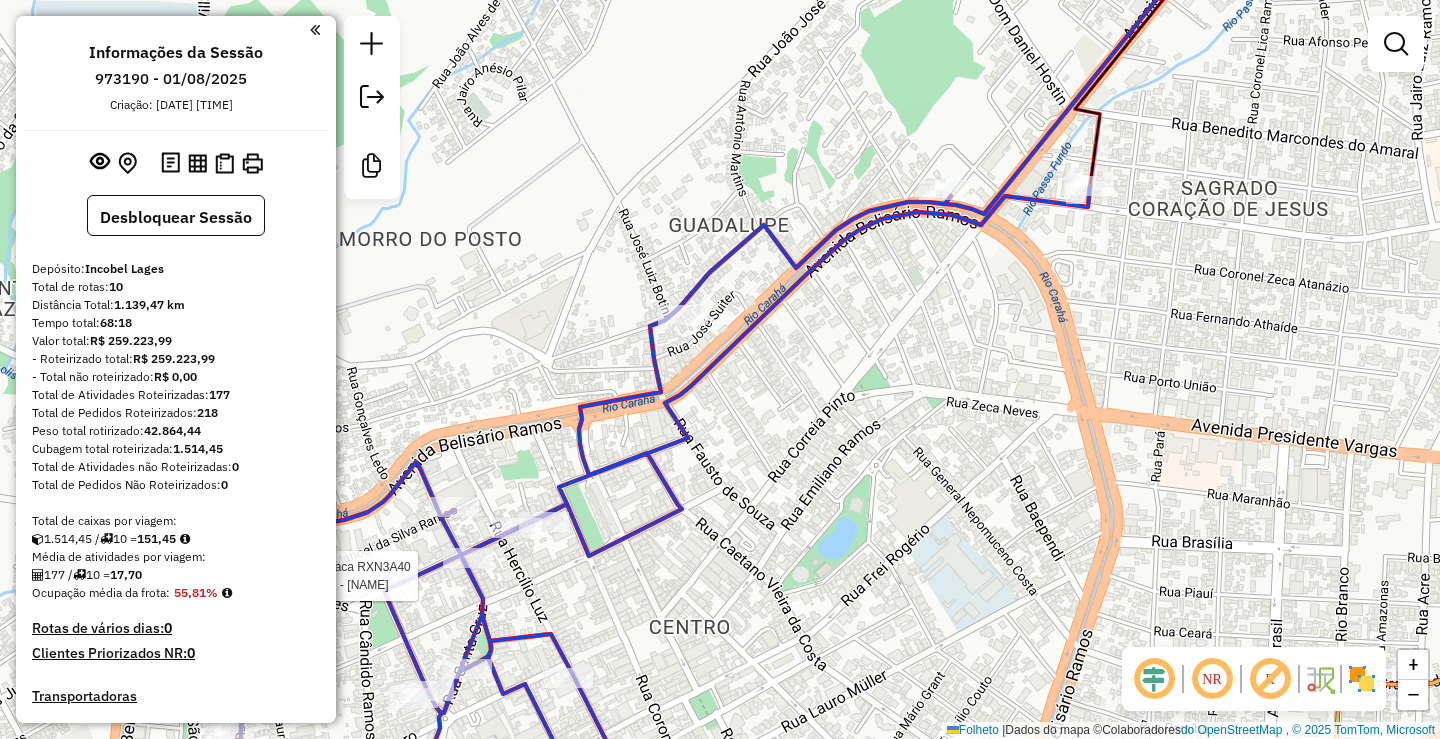 drag, startPoint x: 944, startPoint y: 451, endPoint x: 1036, endPoint y: 467, distance: 93.38094 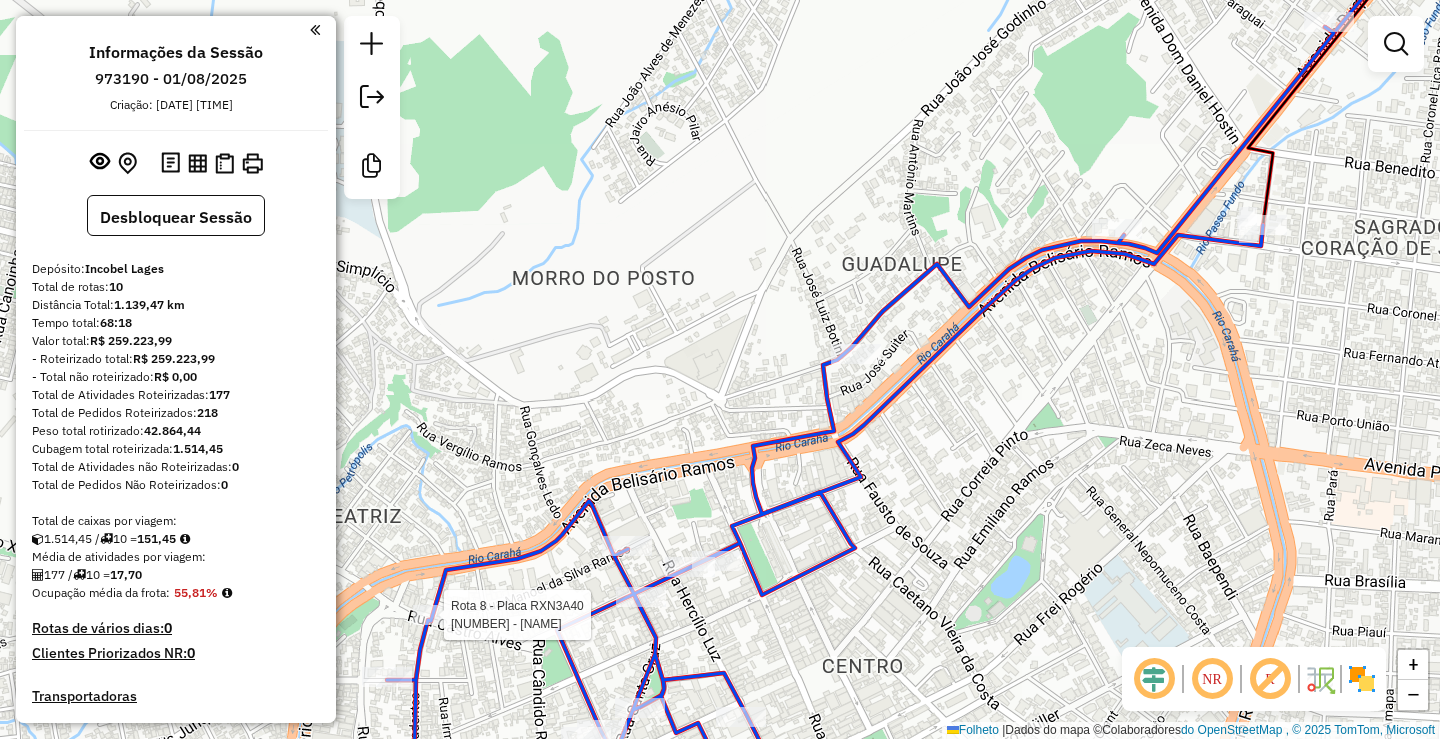 drag, startPoint x: 638, startPoint y: 355, endPoint x: 702, endPoint y: 369, distance: 65.51336 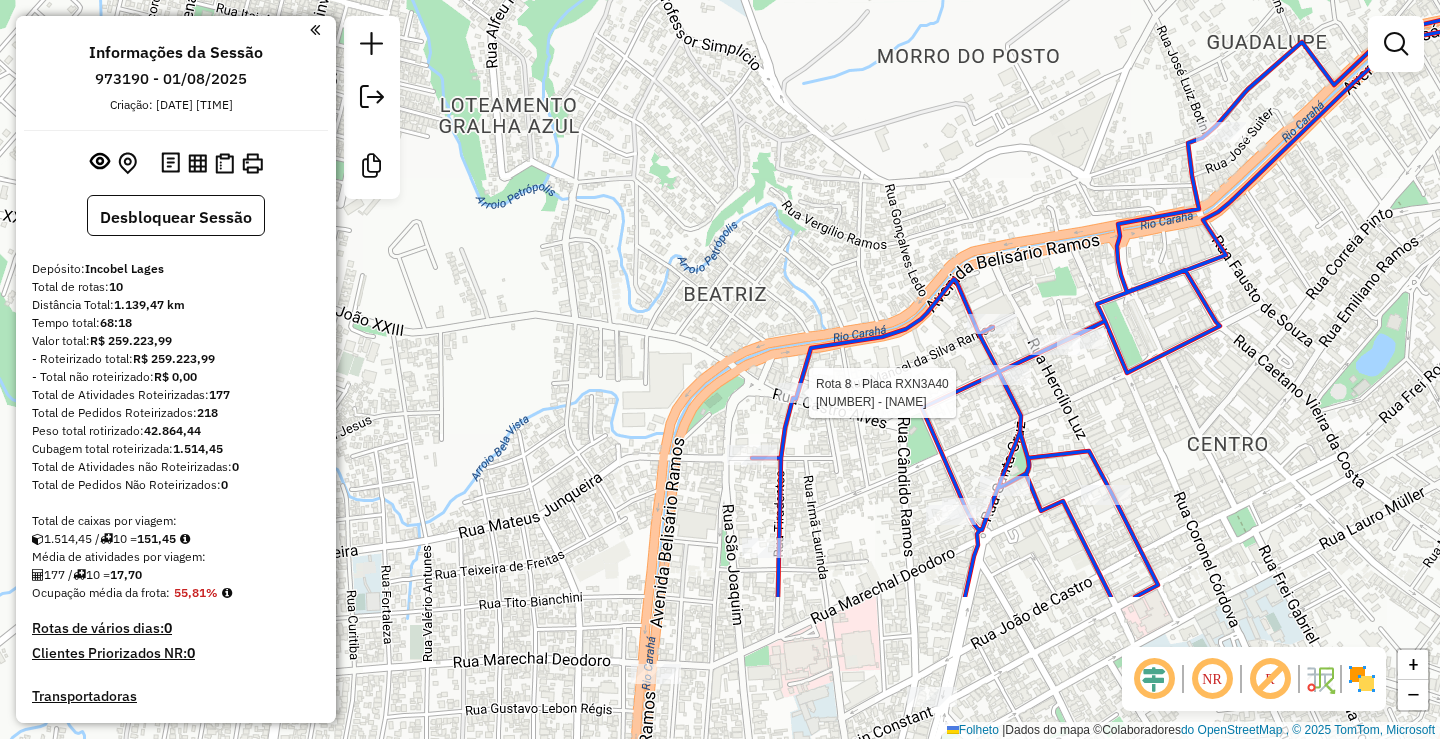 drag, startPoint x: 698, startPoint y: 339, endPoint x: 919, endPoint y: 170, distance: 278.21216 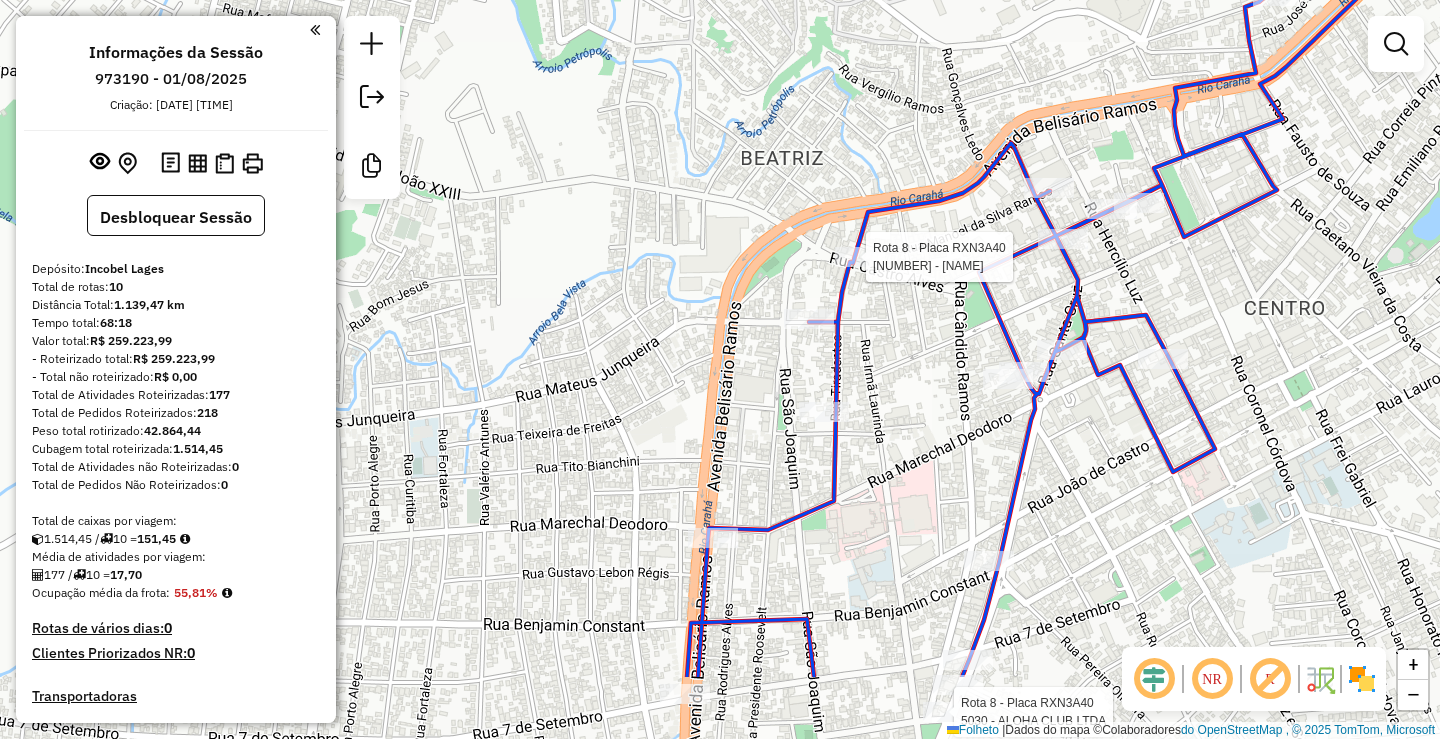 drag, startPoint x: 623, startPoint y: 445, endPoint x: 678, endPoint y: 310, distance: 145.7738 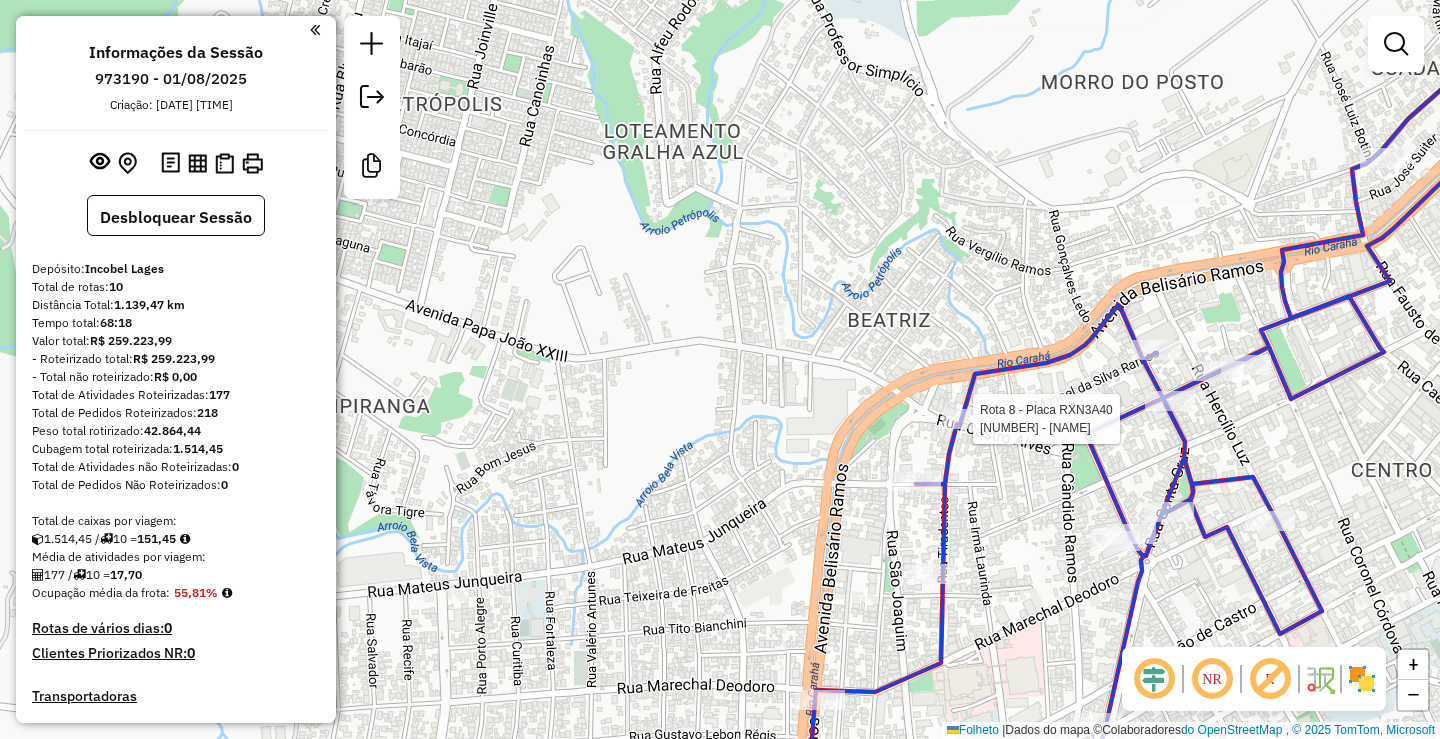drag, startPoint x: 773, startPoint y: 296, endPoint x: 778, endPoint y: 421, distance: 125.09996 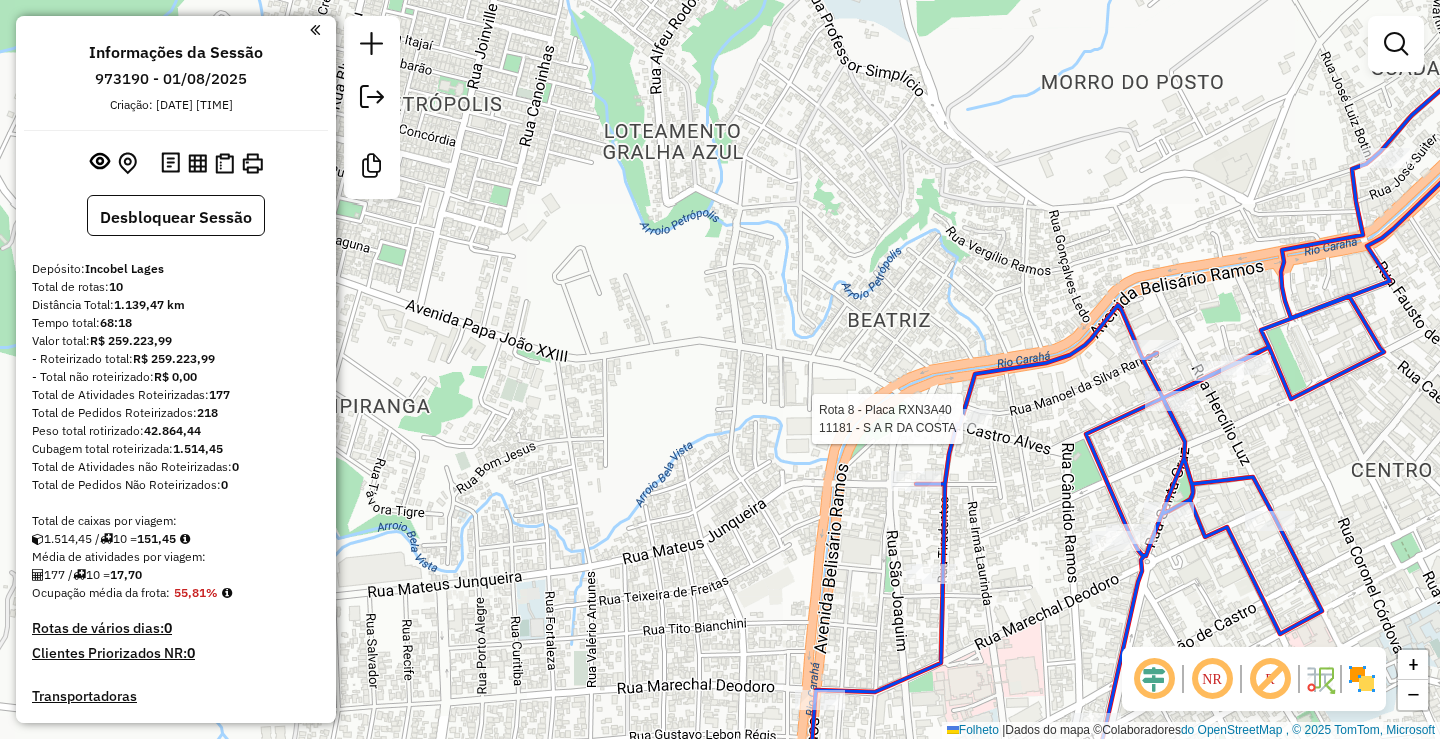 select on "**********" 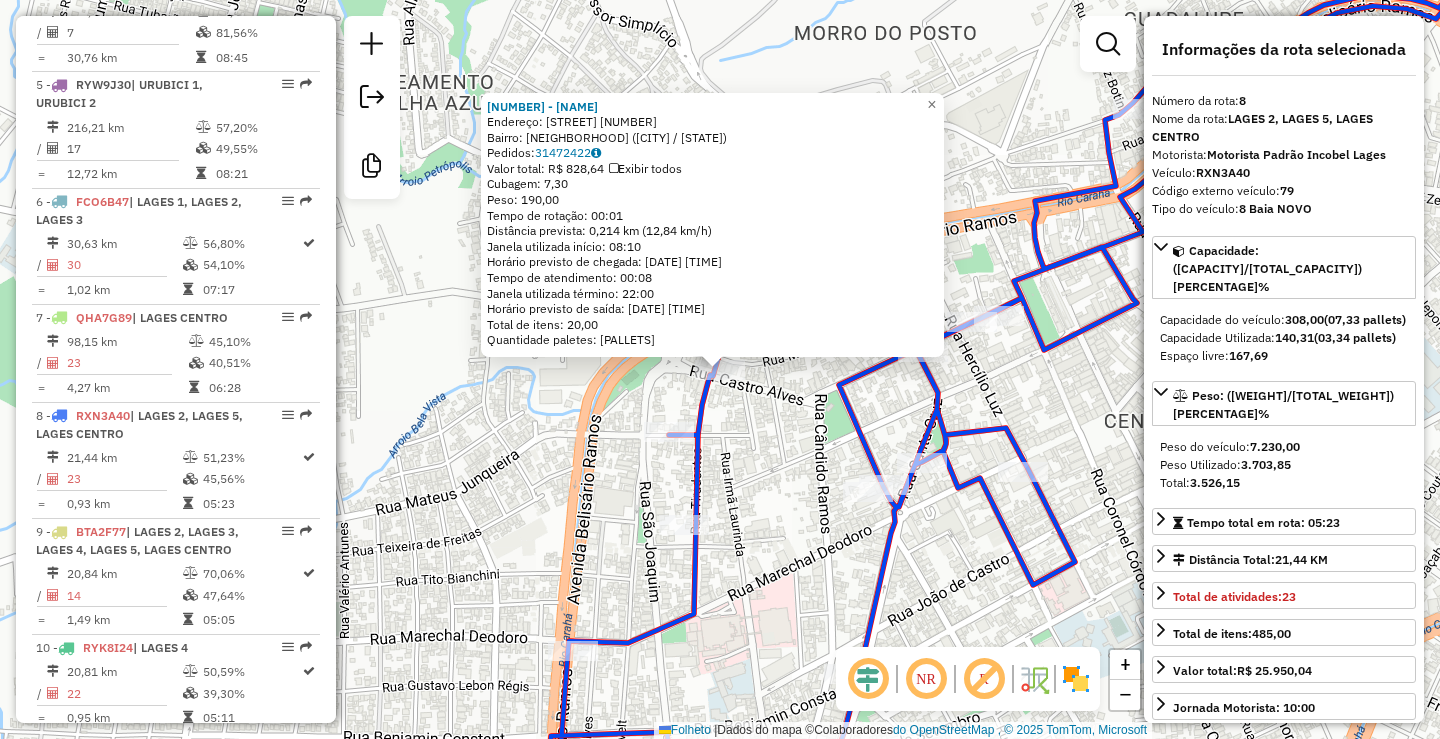 scroll, scrollTop: 1207, scrollLeft: 0, axis: vertical 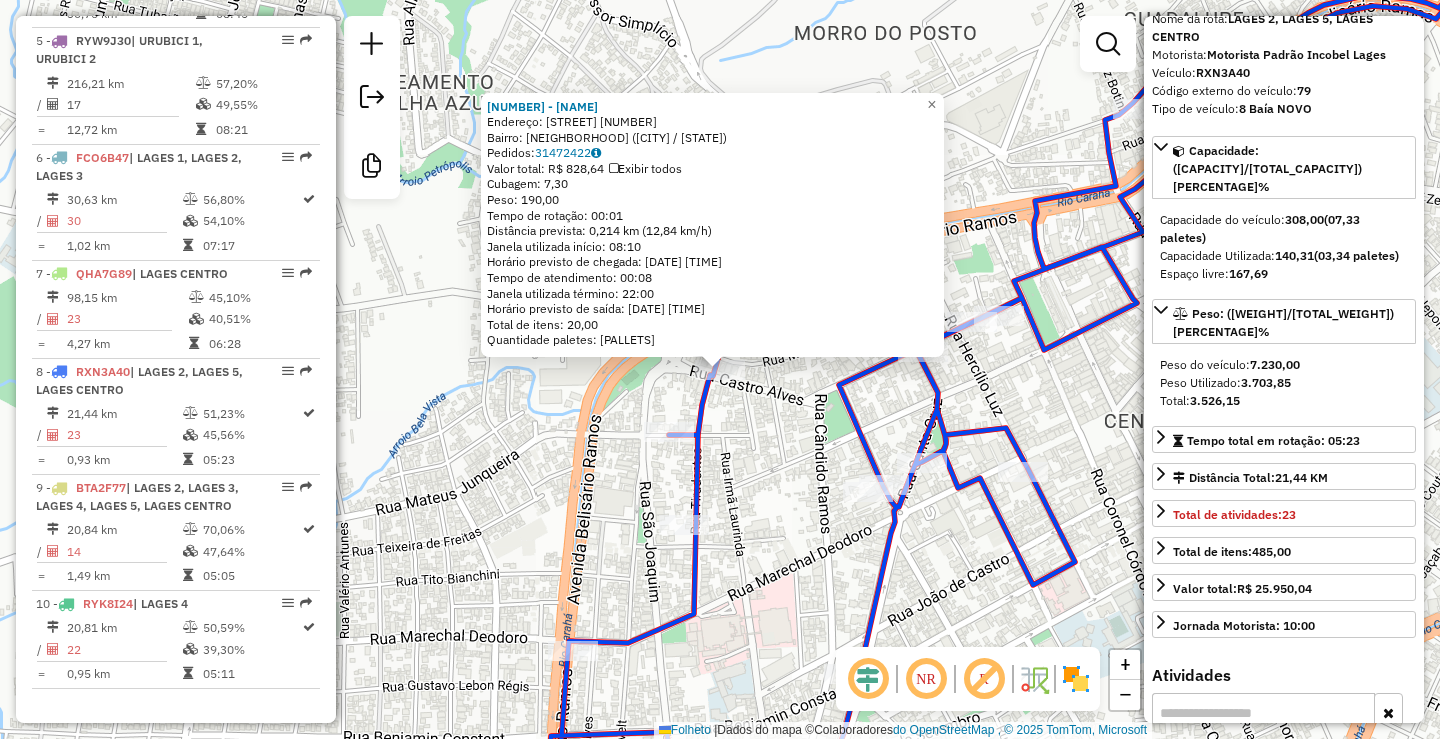 click on "[NUMBER] - [NAME] Endereço: [STREET] [NUMBER] Bairro: [NEIGHBORHOOD] ([CITY] / [STATE]) Pedidos:  [ORDER_ID] Valor total: [CURRENCY] [PRICE] Exibir todos Cubagem: [CUBAGE] Peso: [WEIGHT] Tempo de rotação: [TIME] Distância prevista: [DISTANCE] ([SPEED]) Janela utilizada início: [TIME] Horário previsto de chegada: [DATE] [TIME] Tempo de atendimento: [TIME] Janela utilizada término: [TIME] Horário previsto de saída: [DATE] [TIME] Total de itens: [ITEMS] Quantidade paletes: [PALLETS] × Janela de atendimento Grau de atendimento Capacidade Transportadoras Veículos Cliente Pedidos Rotas Selecione os dias de semana para filtrar as janelas de atendimento  Seg   Ter   Qua   Qui   Sex   Sáb   Dom  Informe o período da janela de atendimento: De: Até:  Filtrar exatamente a janela do cliente  Considerar janela de atendimento padrão  Selecione os dias de semana para filtrar as grades de atendimento  Seg   Ter   Qua   Qui   Sex   Sáb   Dom   Considerar clientes sem dia de atendimento cadastrado  Peso mínimo:   Peso máximo:   De:   De:" 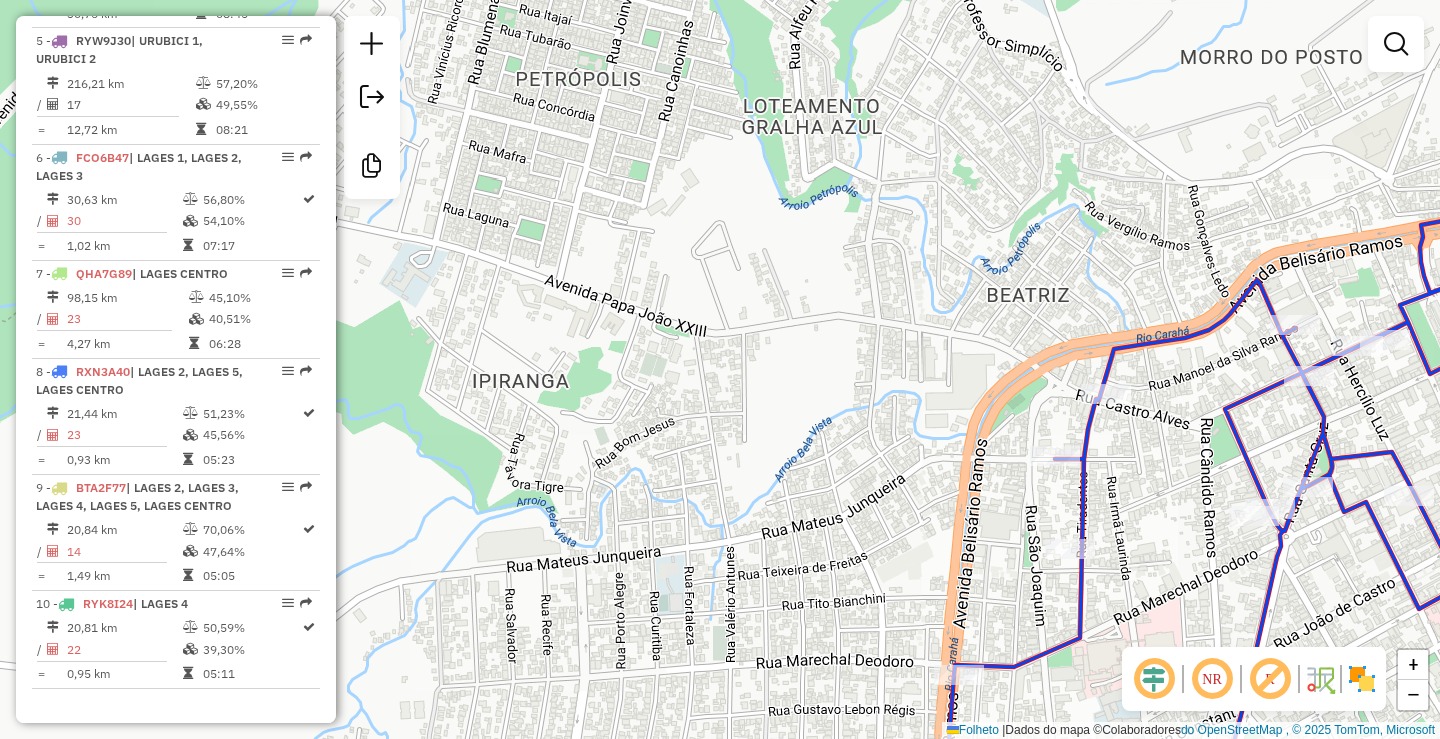 drag, startPoint x: 886, startPoint y: 174, endPoint x: 1211, endPoint y: 196, distance: 325.74377 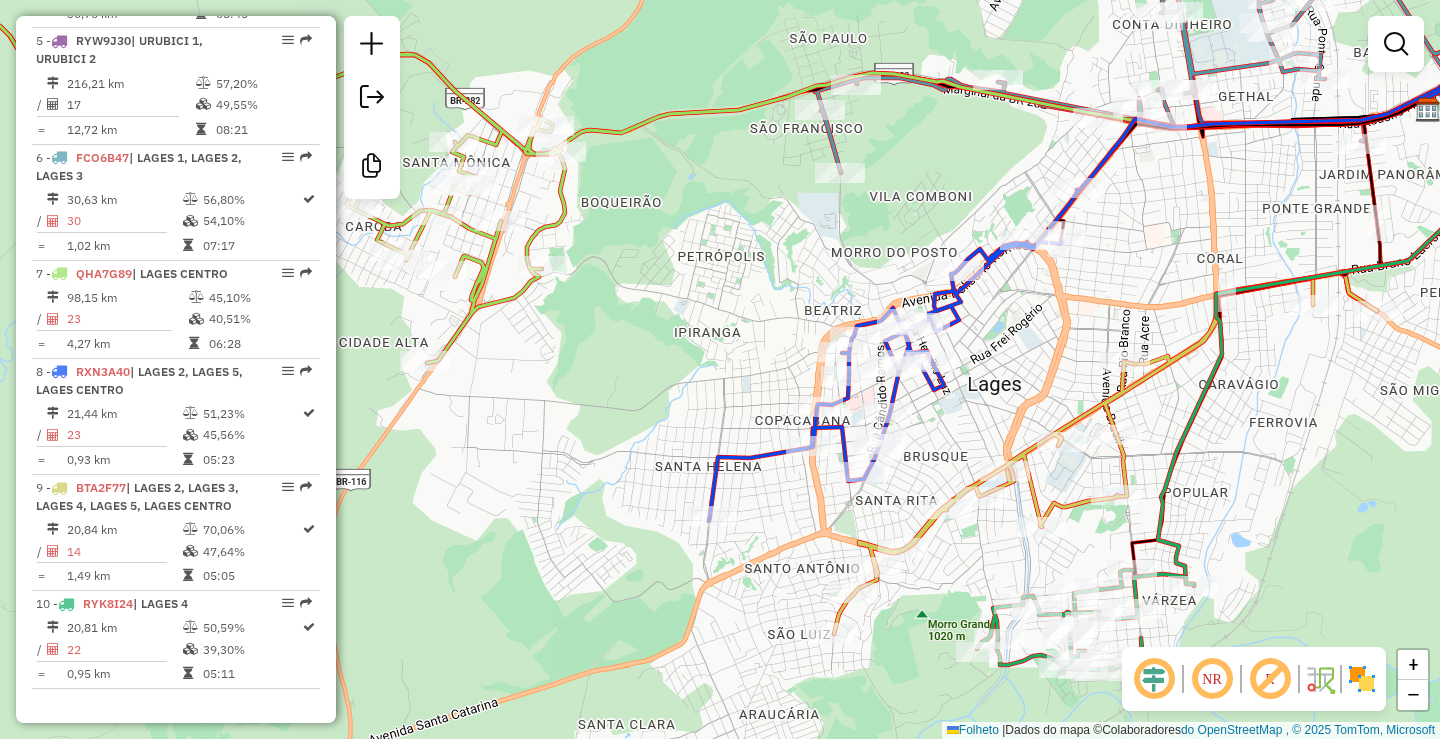 drag, startPoint x: 1090, startPoint y: 467, endPoint x: 923, endPoint y: 504, distance: 171.0497 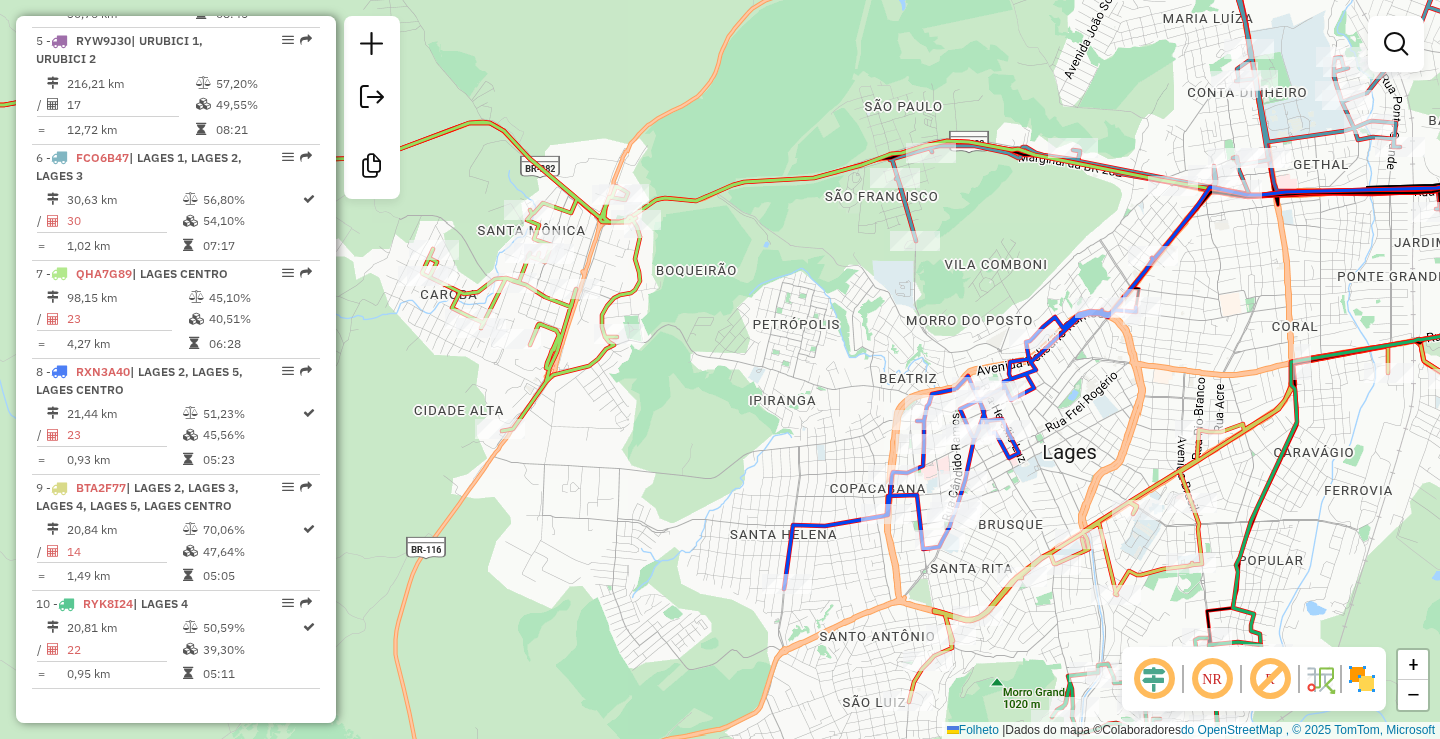 drag, startPoint x: 852, startPoint y: 272, endPoint x: 776, endPoint y: 318, distance: 88.83693 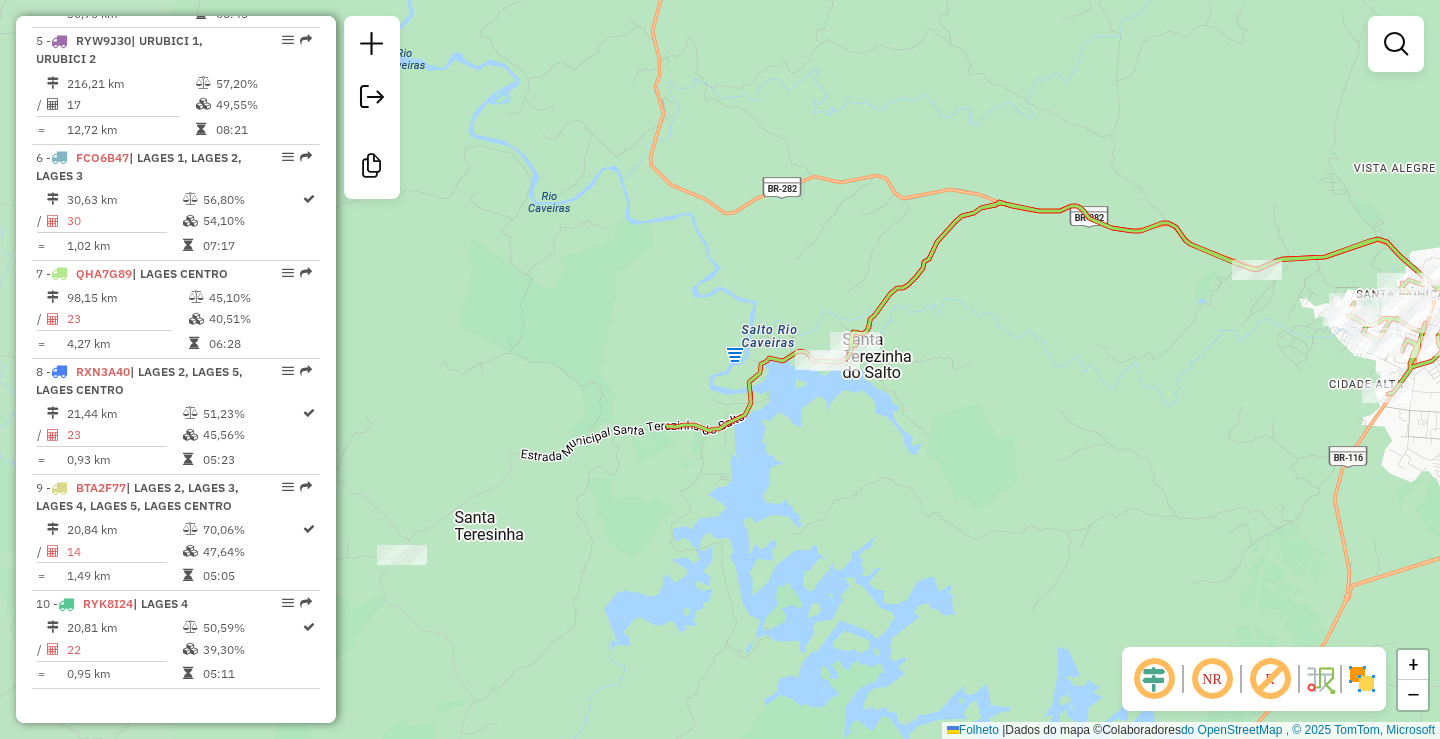 drag, startPoint x: 432, startPoint y: 383, endPoint x: 1204, endPoint y: 346, distance: 772.88617 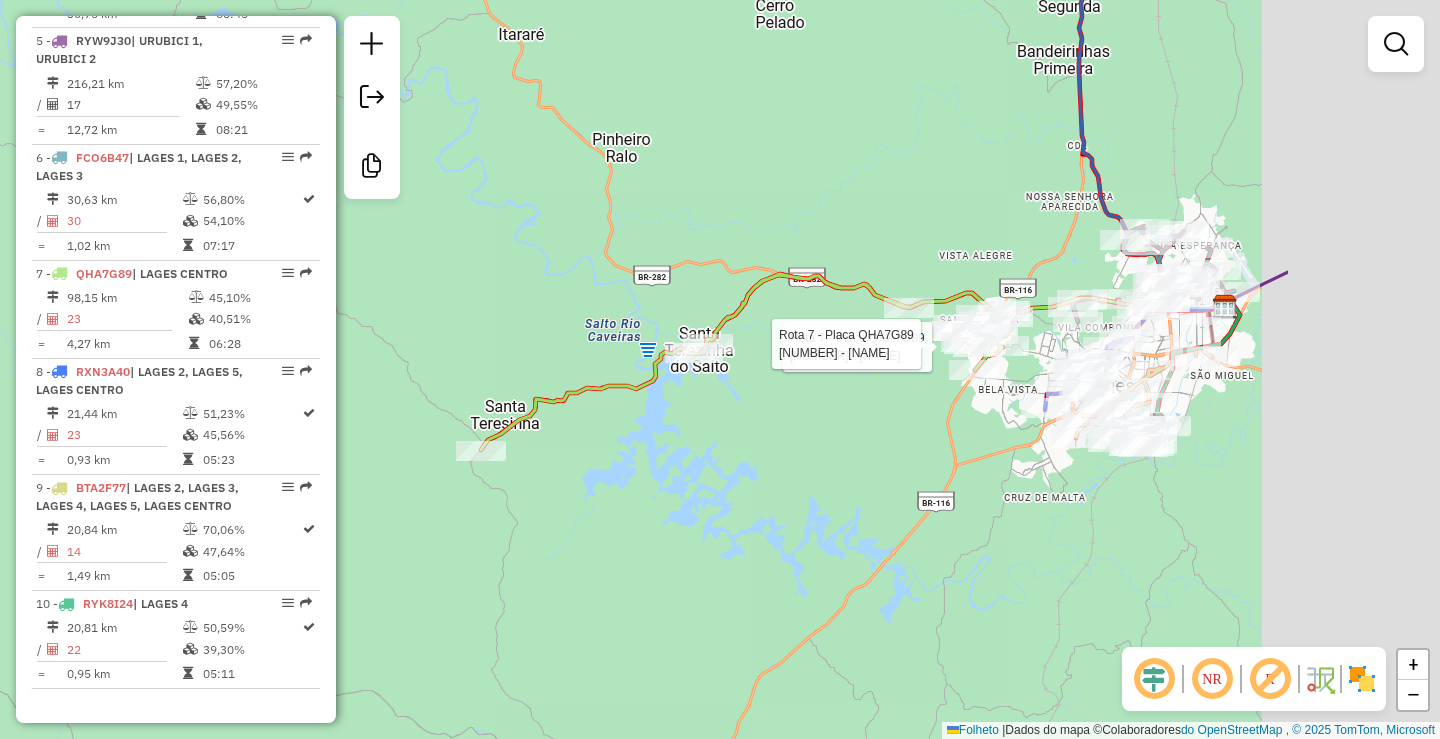 drag, startPoint x: 1152, startPoint y: 364, endPoint x: 669, endPoint y: 386, distance: 483.50076 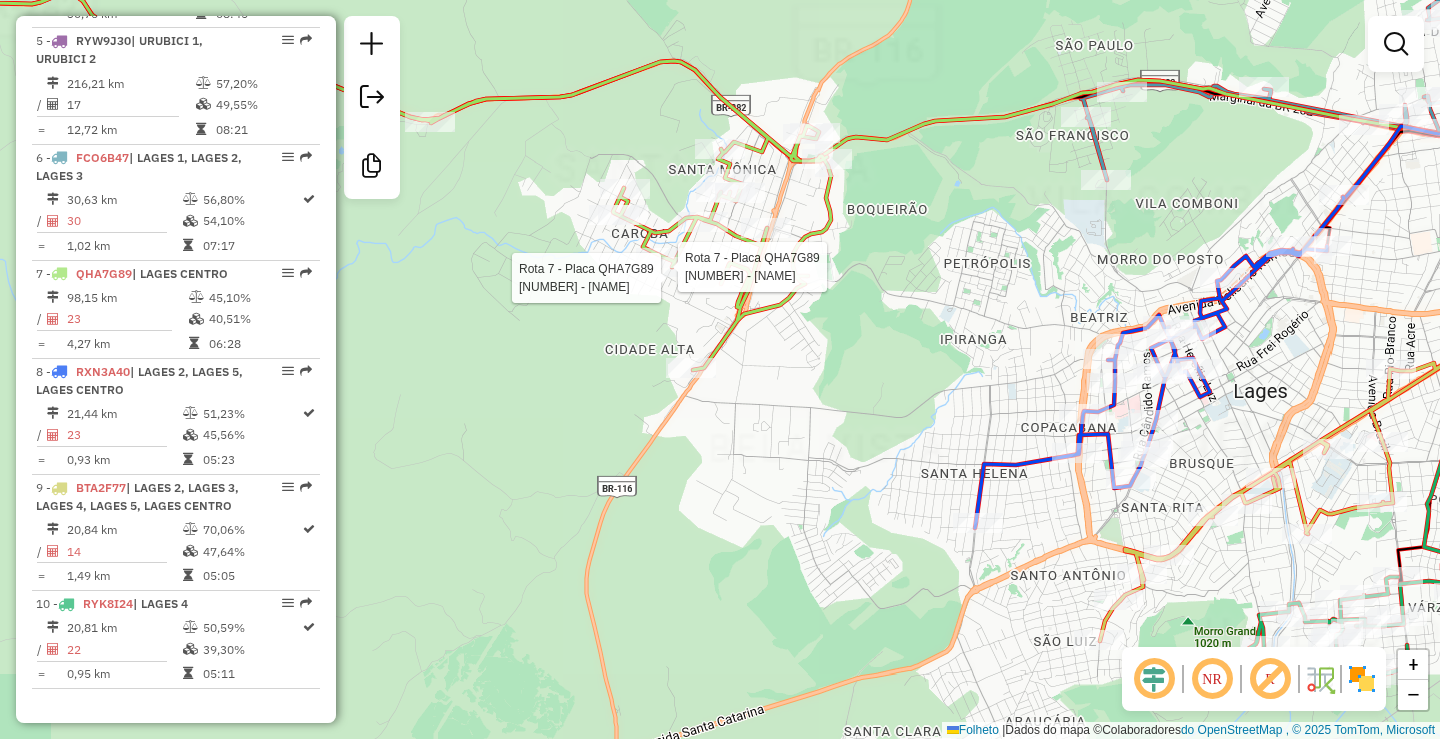 drag, startPoint x: 1072, startPoint y: 291, endPoint x: 656, endPoint y: 446, distance: 443.93805 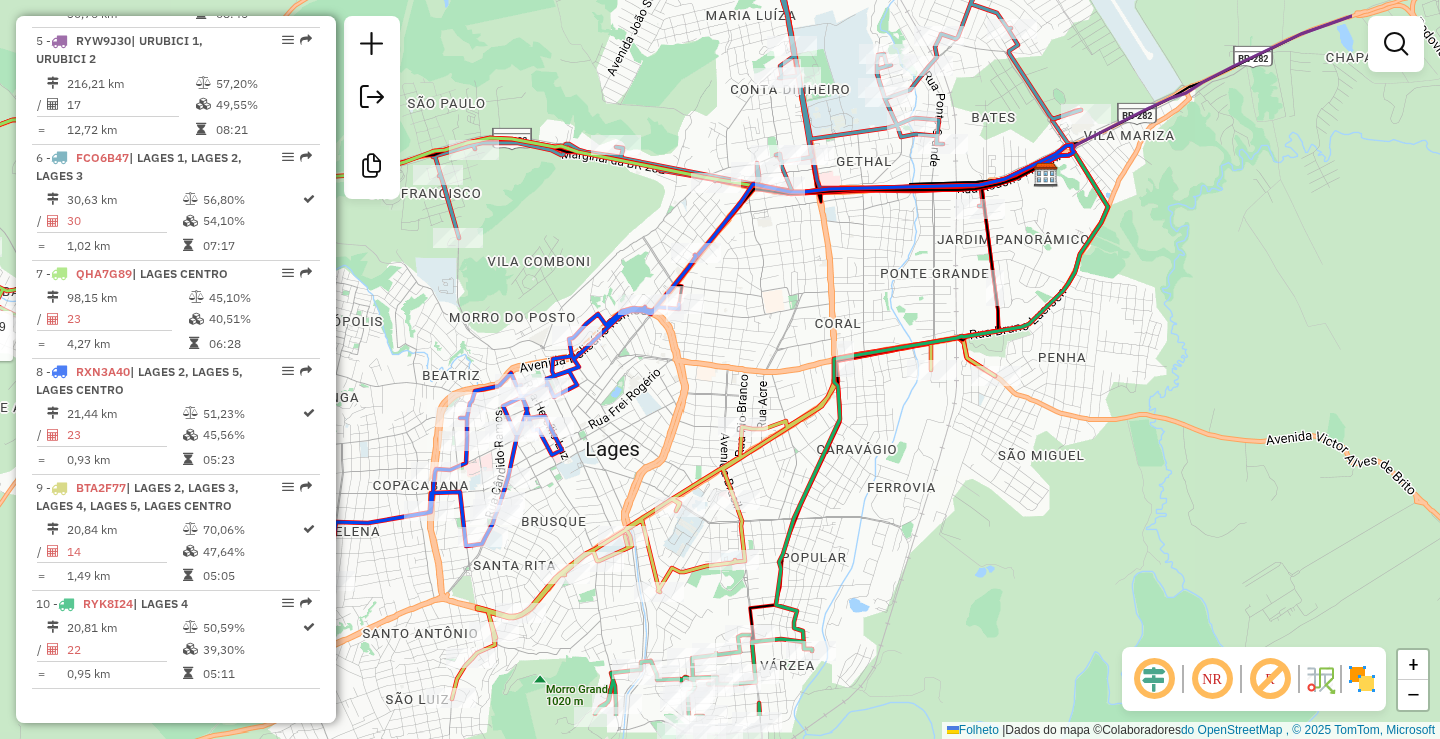 drag, startPoint x: 1228, startPoint y: 330, endPoint x: 1013, endPoint y: 223, distance: 240.15411 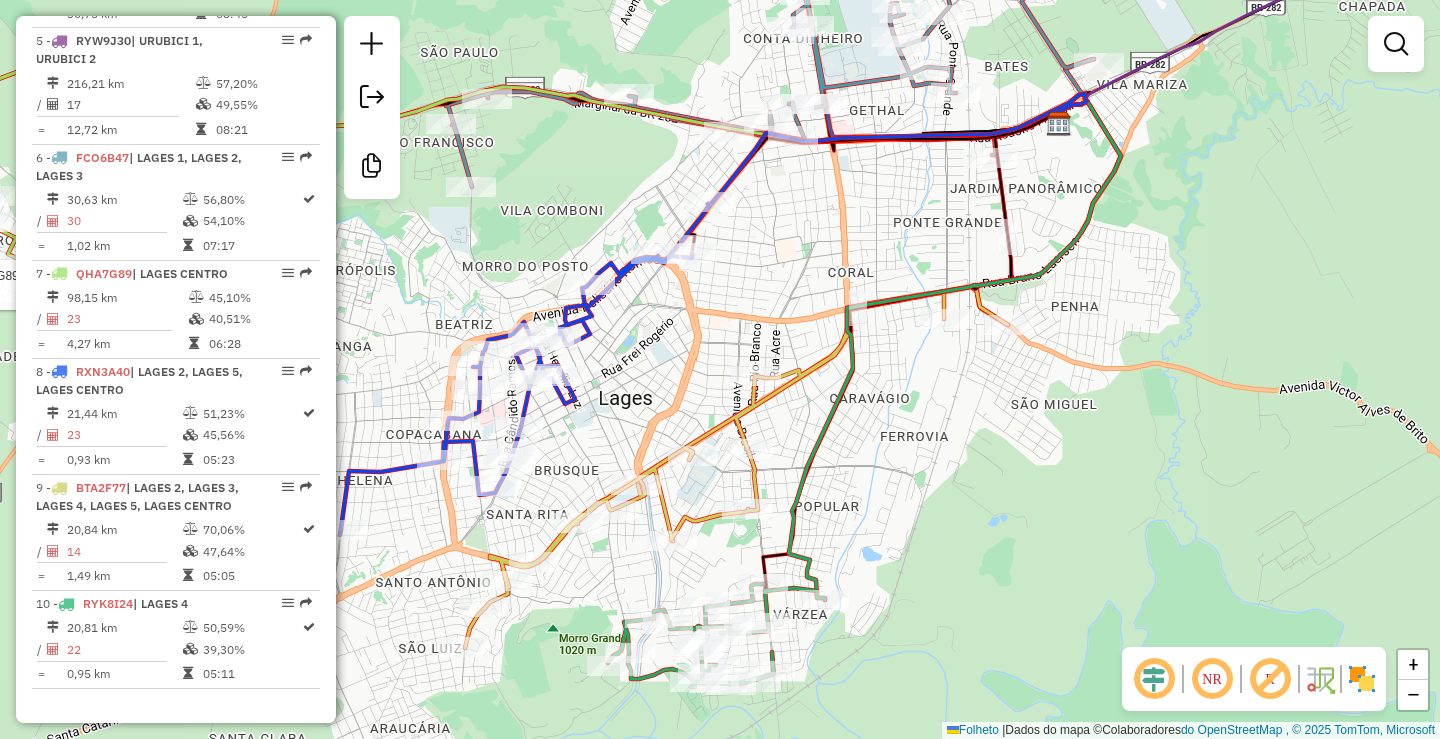 drag, startPoint x: 920, startPoint y: 320, endPoint x: 914, endPoint y: 305, distance: 16.155495 